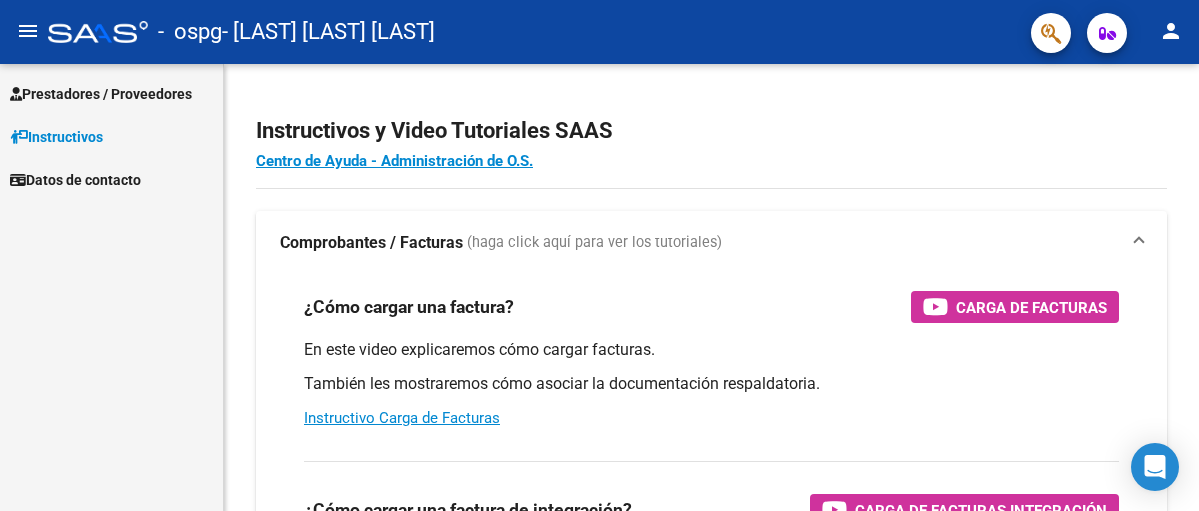 scroll, scrollTop: 0, scrollLeft: 0, axis: both 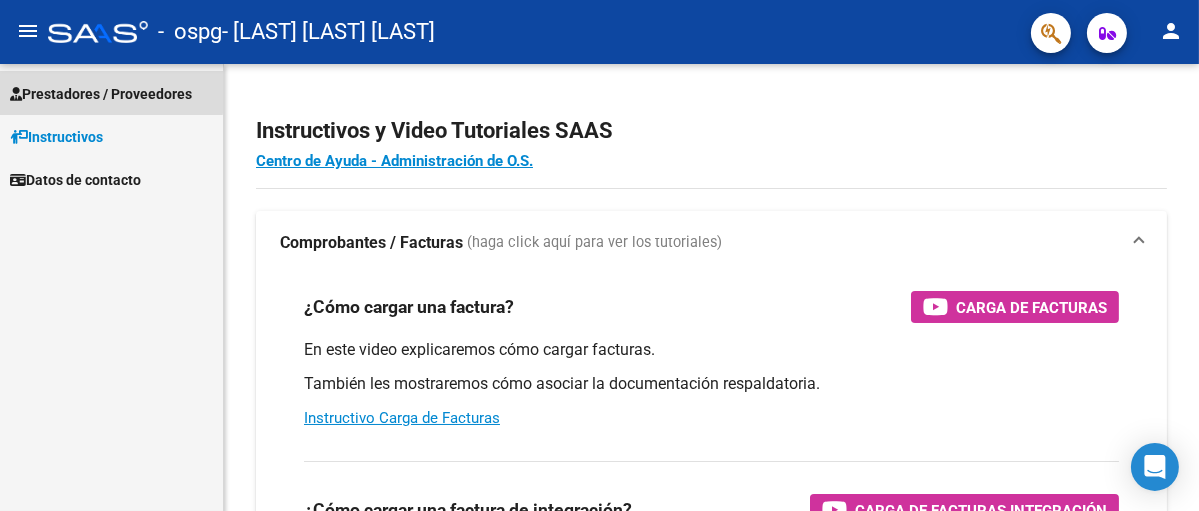 click on "Prestadores / Proveedores" at bounding box center (101, 94) 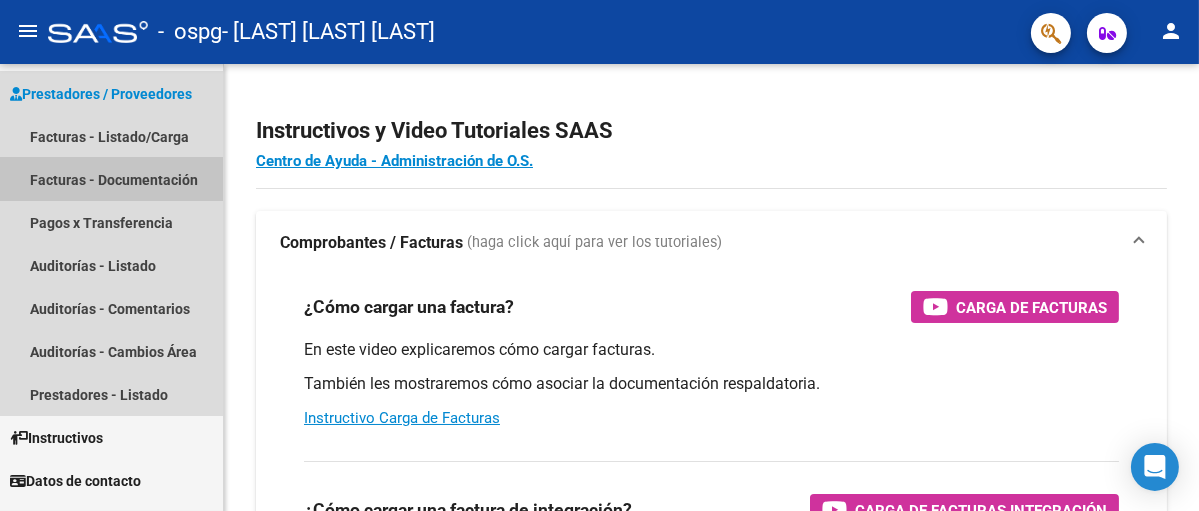 click on "Facturas - Documentación" at bounding box center (111, 179) 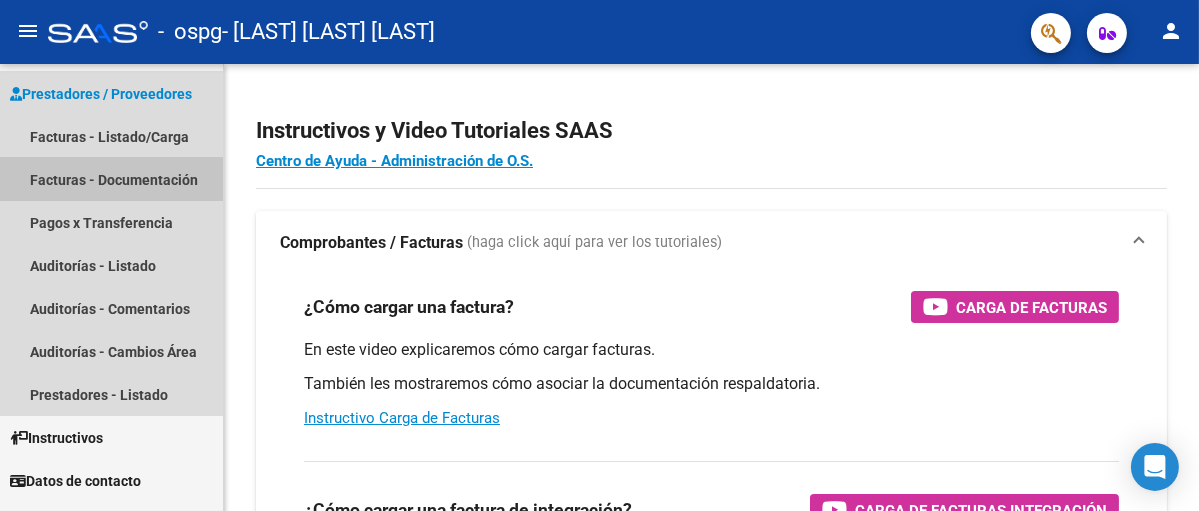click on "Facturas - Documentación" at bounding box center [111, 179] 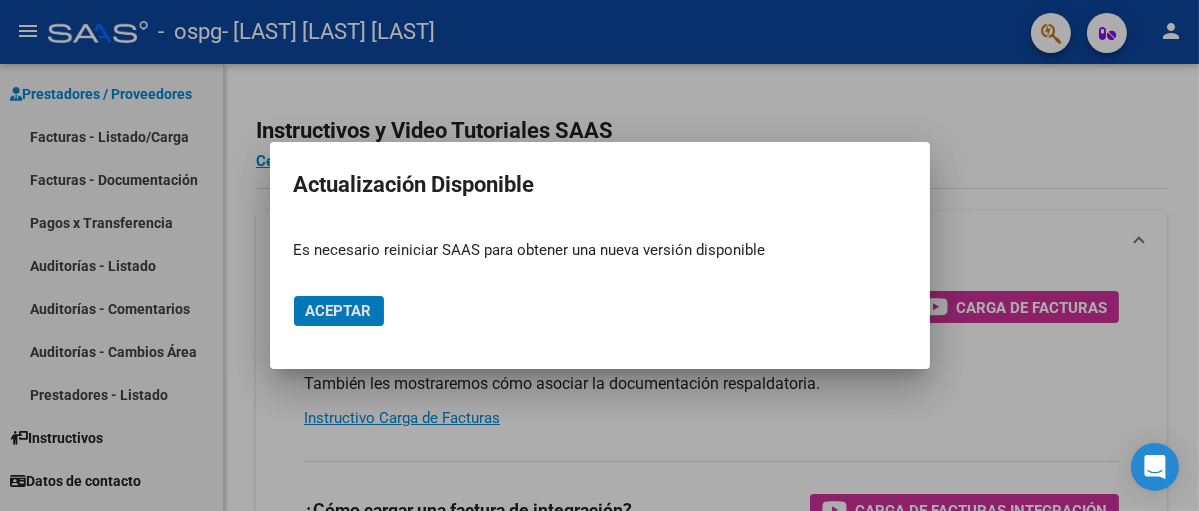 click on "Aceptar" at bounding box center (339, 311) 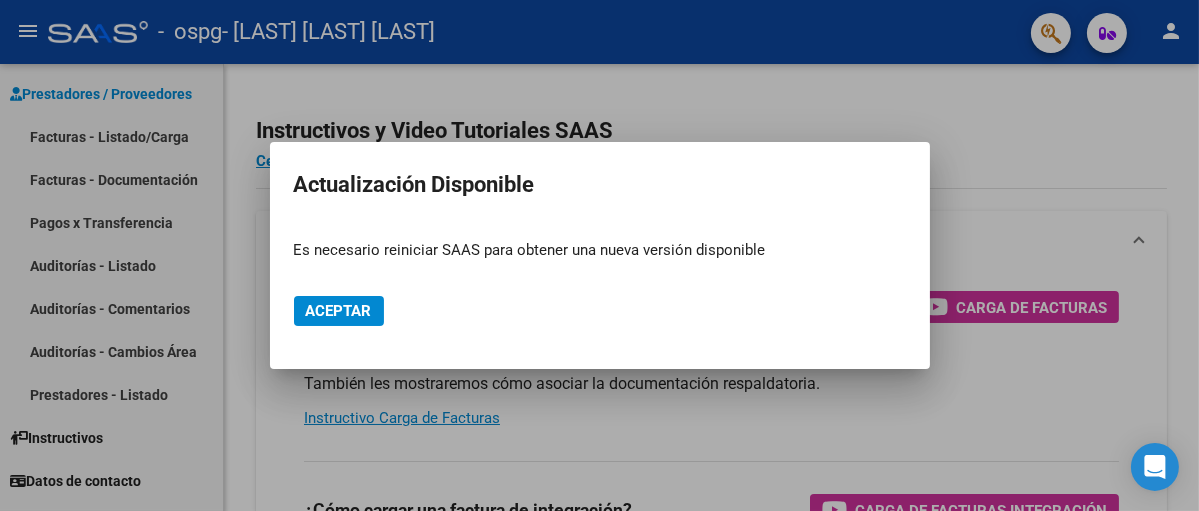 click at bounding box center (599, 255) 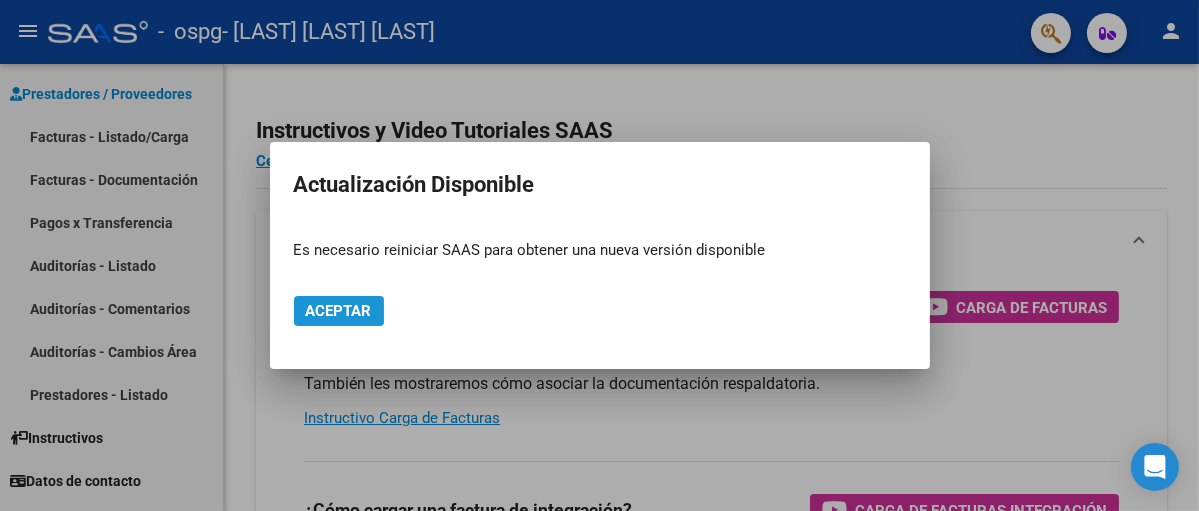 click on "Aceptar" at bounding box center (339, 311) 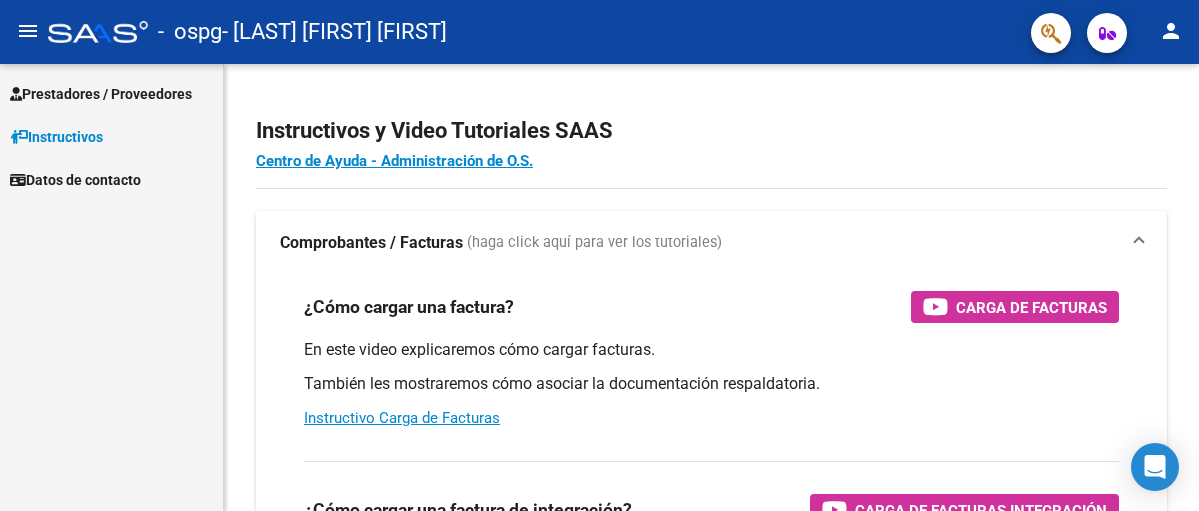 scroll, scrollTop: 0, scrollLeft: 0, axis: both 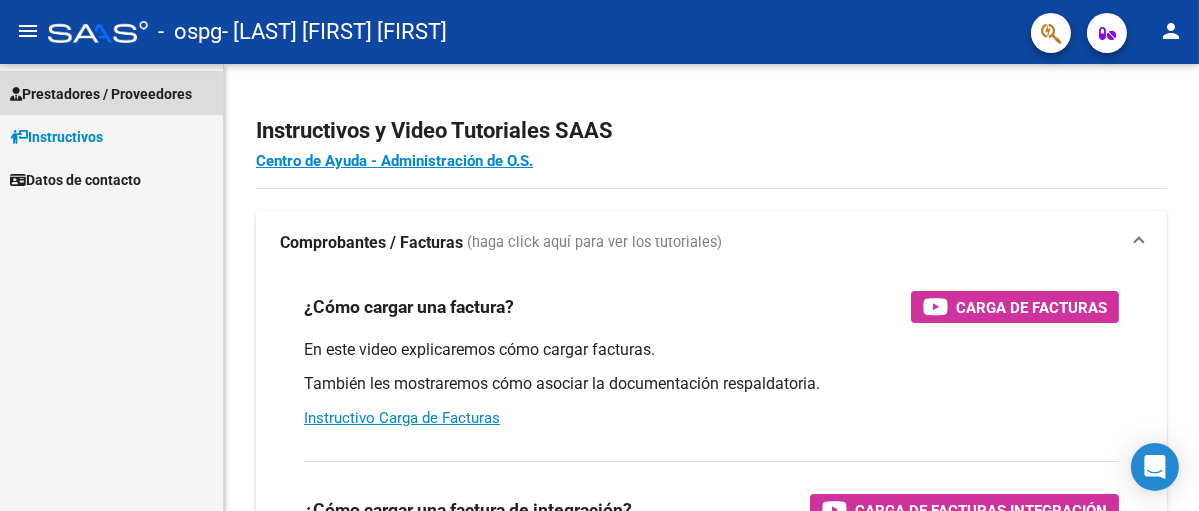 click on "Prestadores / Proveedores" at bounding box center (101, 94) 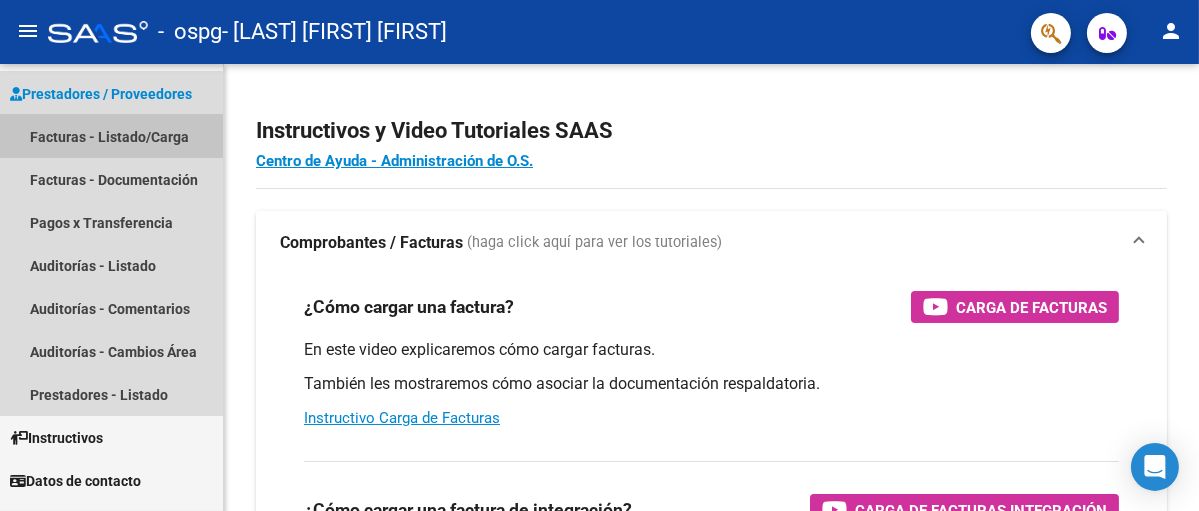 click on "Facturas - Listado/Carga" at bounding box center (111, 136) 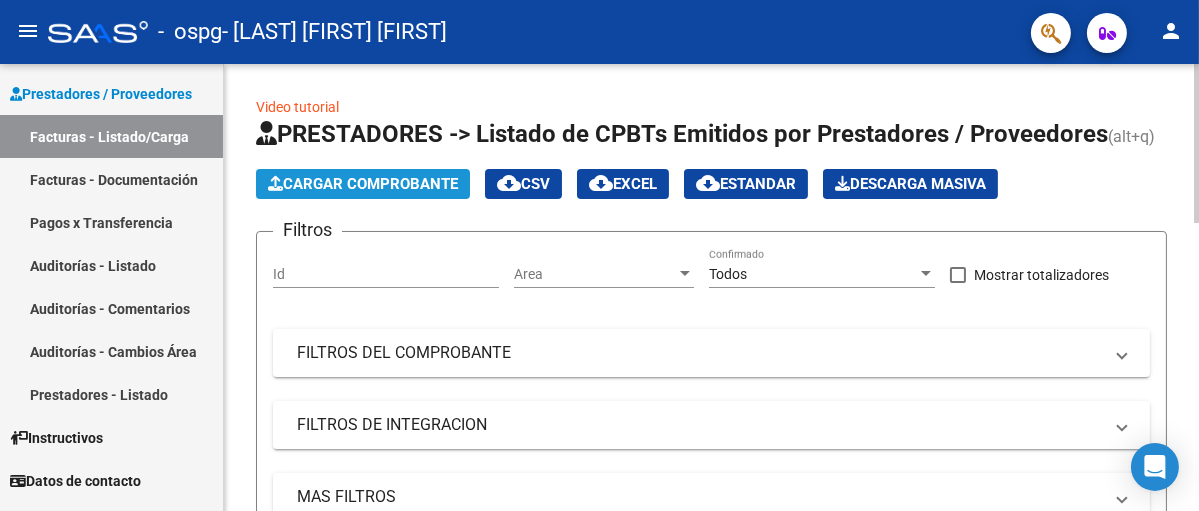 click on "Cargar Comprobante" 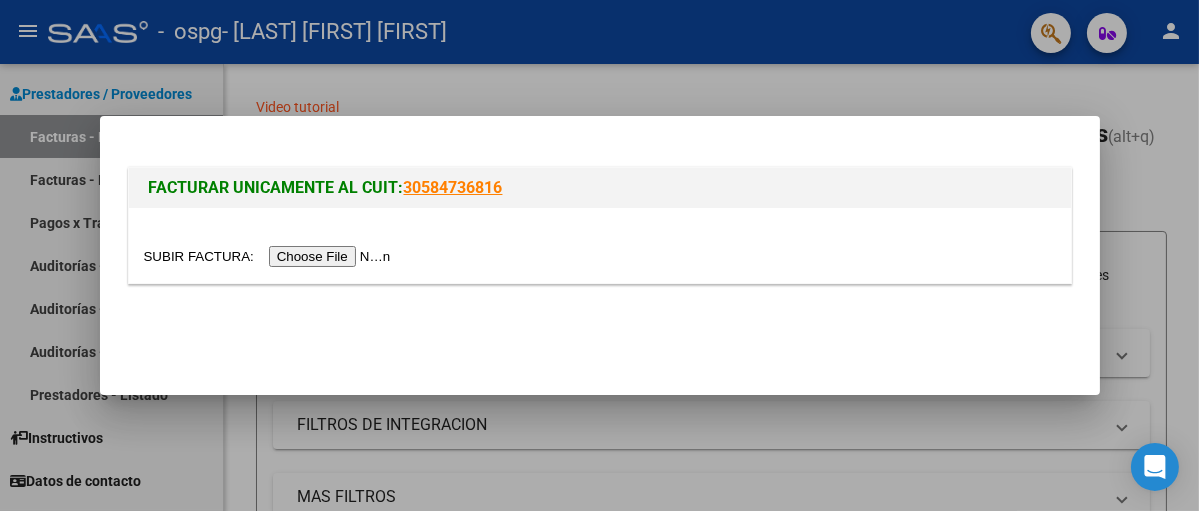 click at bounding box center [270, 256] 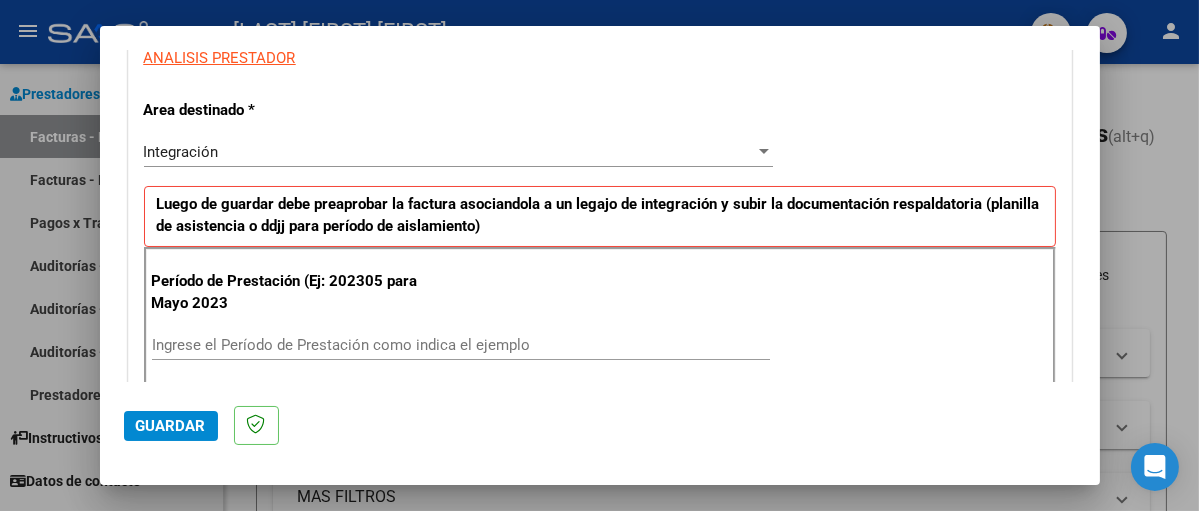 scroll, scrollTop: 400, scrollLeft: 0, axis: vertical 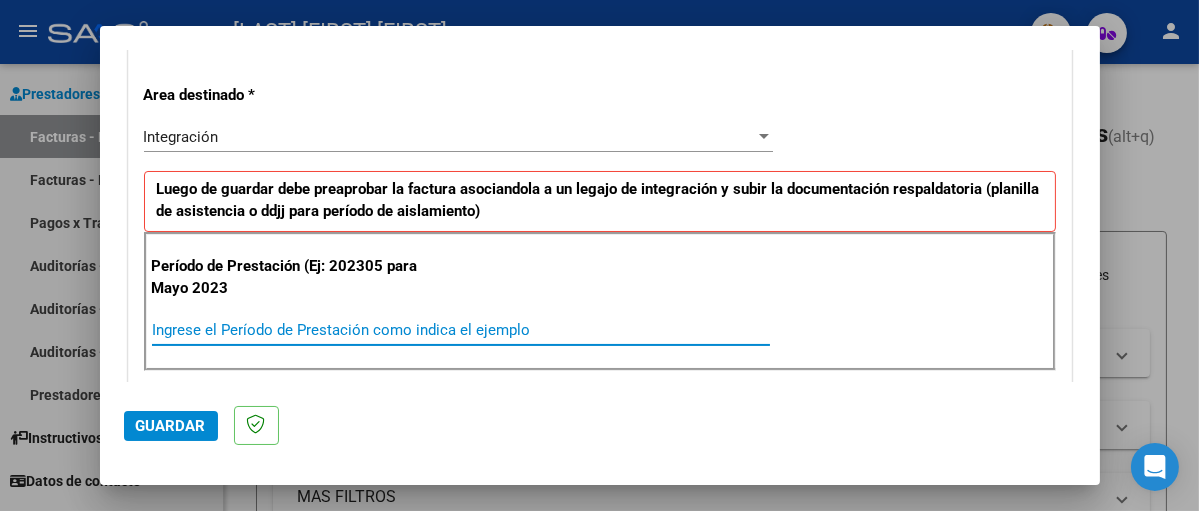 click on "Ingrese el Período de Prestación como indica el ejemplo" at bounding box center (461, 330) 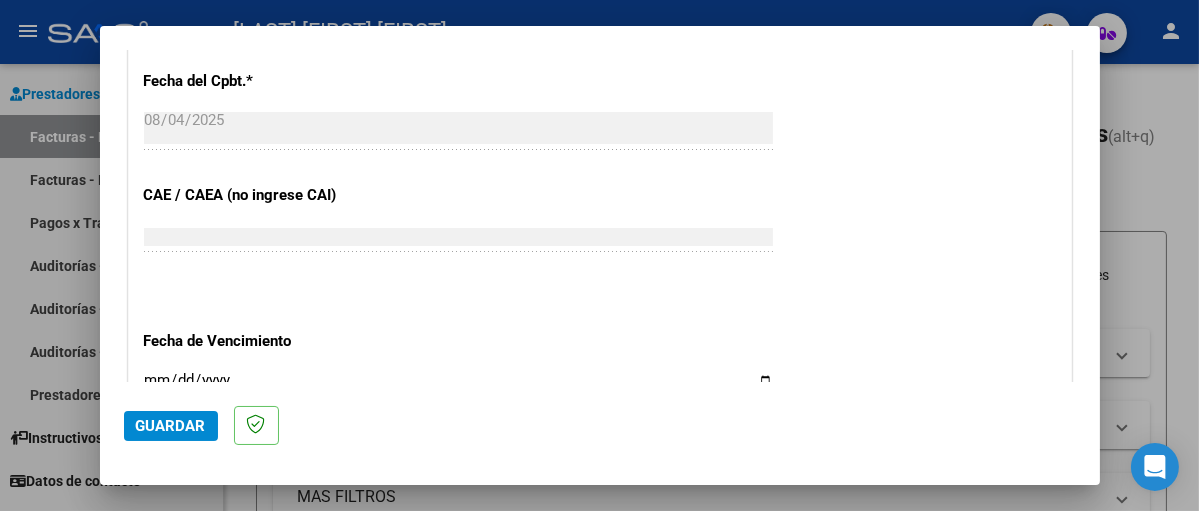 scroll, scrollTop: 1200, scrollLeft: 0, axis: vertical 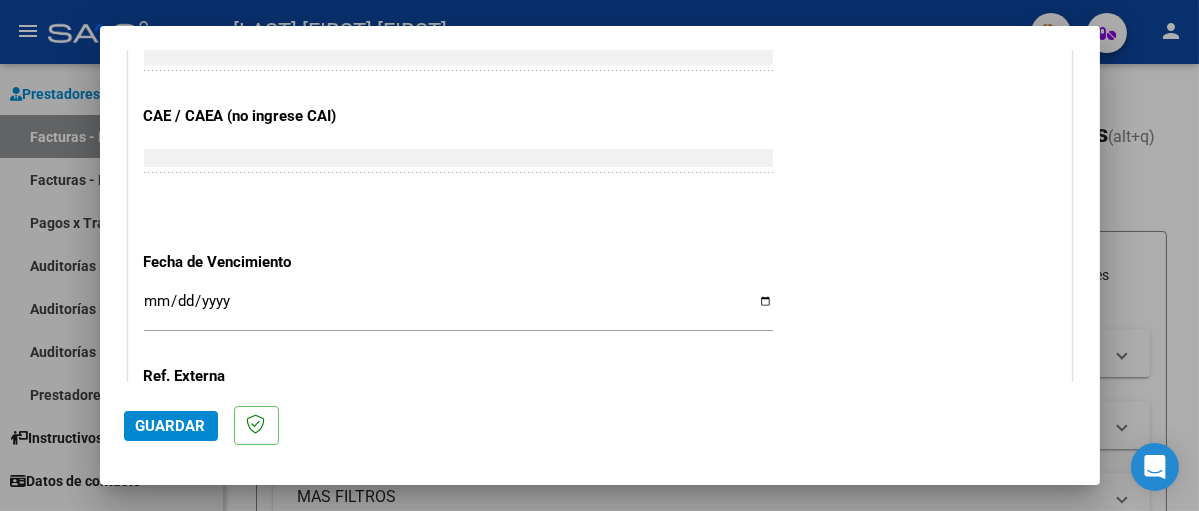 type on "202507" 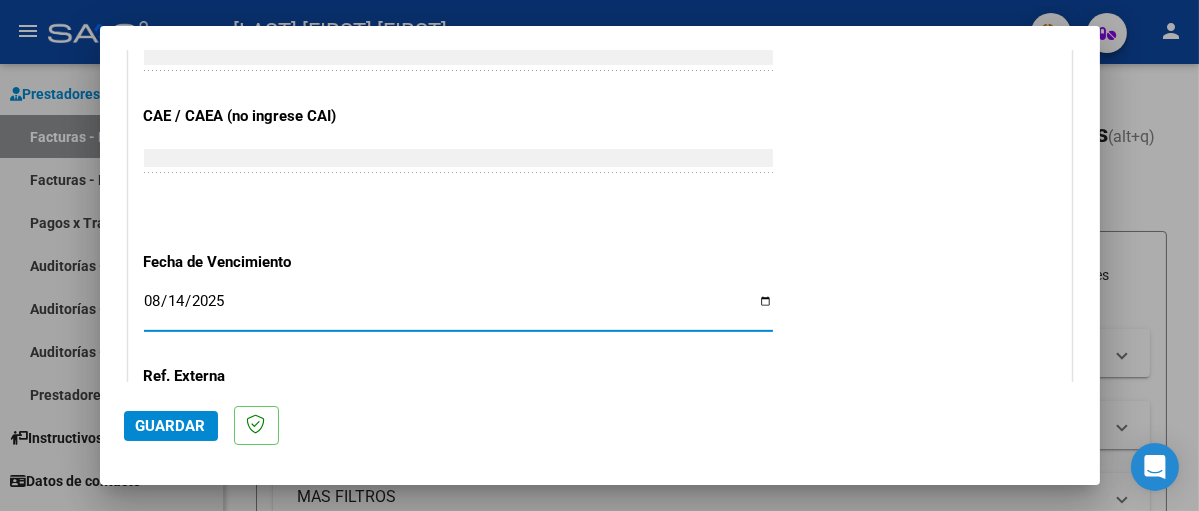 type on "2025-08-14" 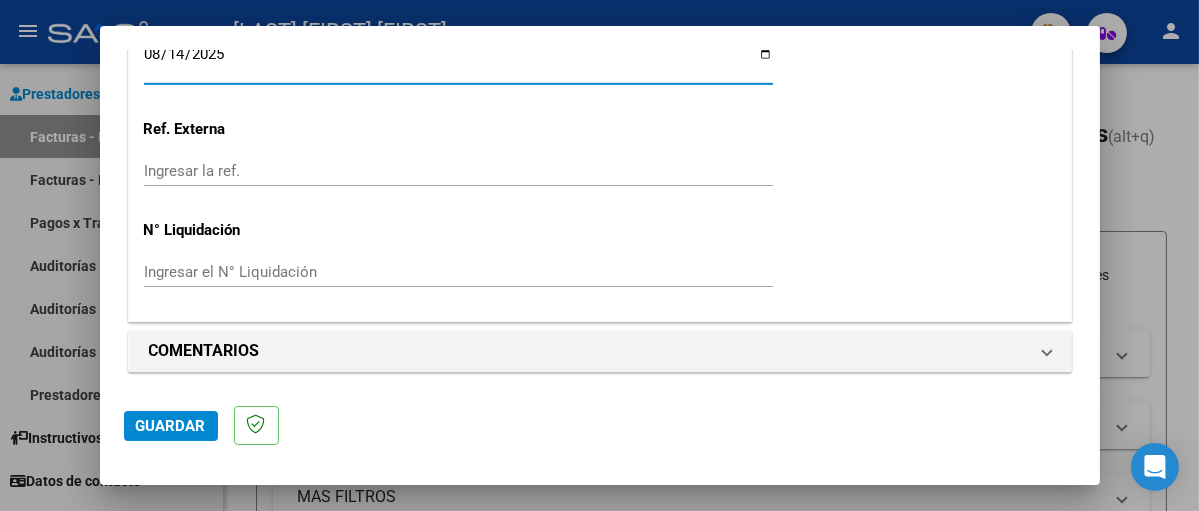 scroll, scrollTop: 1448, scrollLeft: 0, axis: vertical 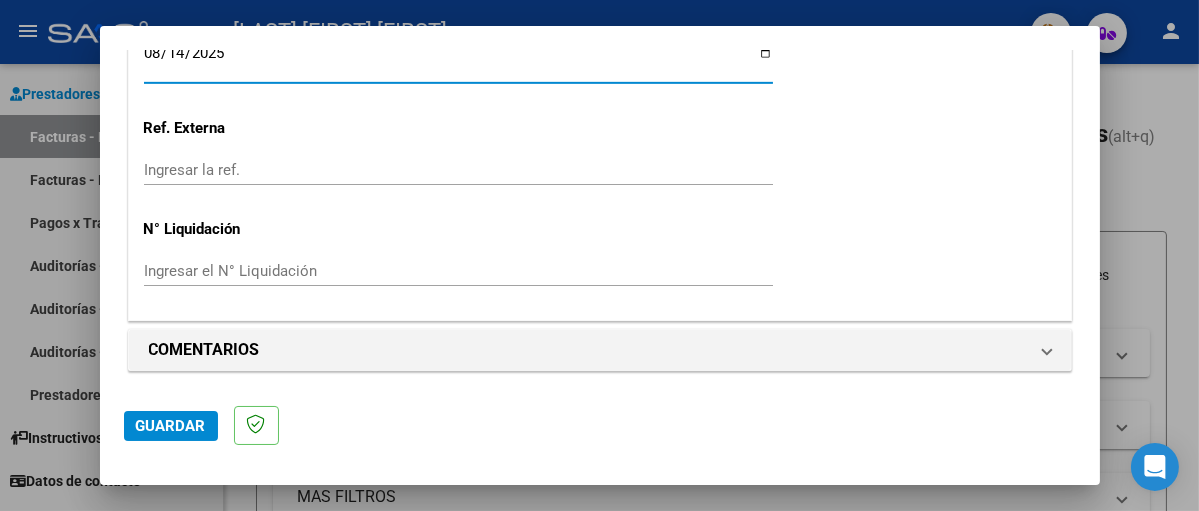 click on "Guardar" 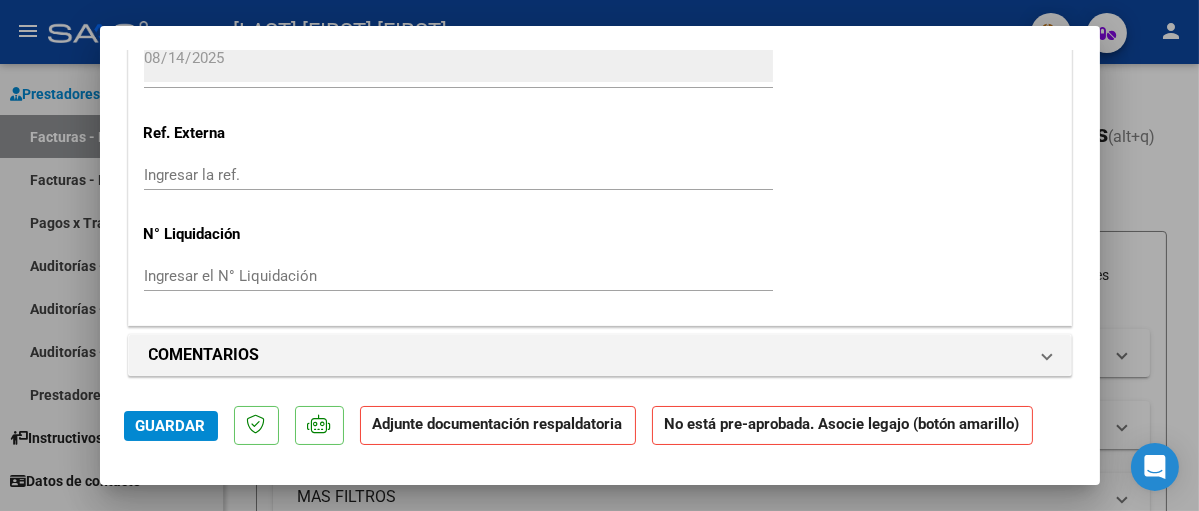 scroll, scrollTop: 1600, scrollLeft: 0, axis: vertical 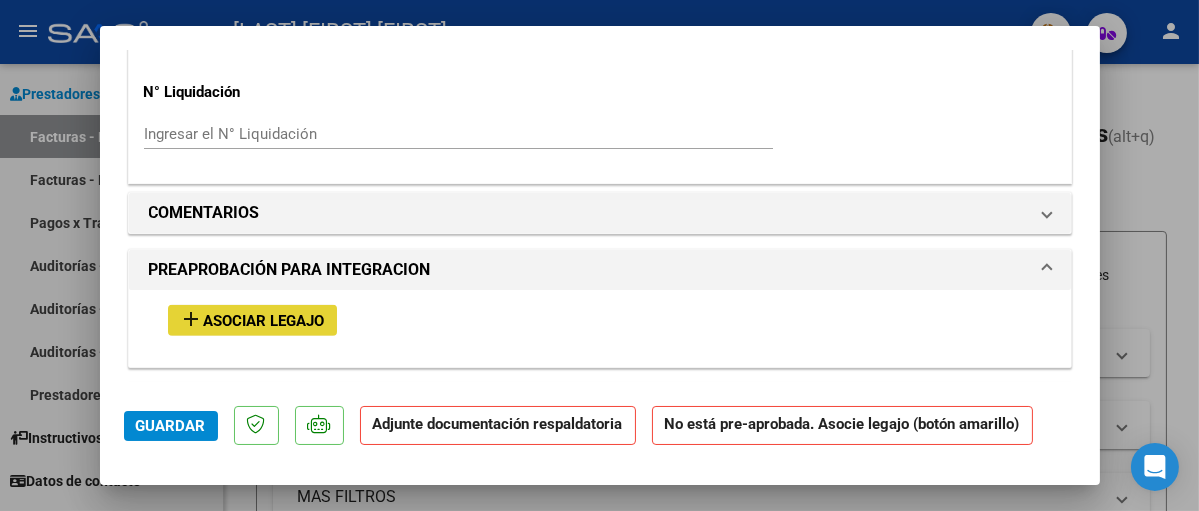 click on "Asociar Legajo" at bounding box center (264, 321) 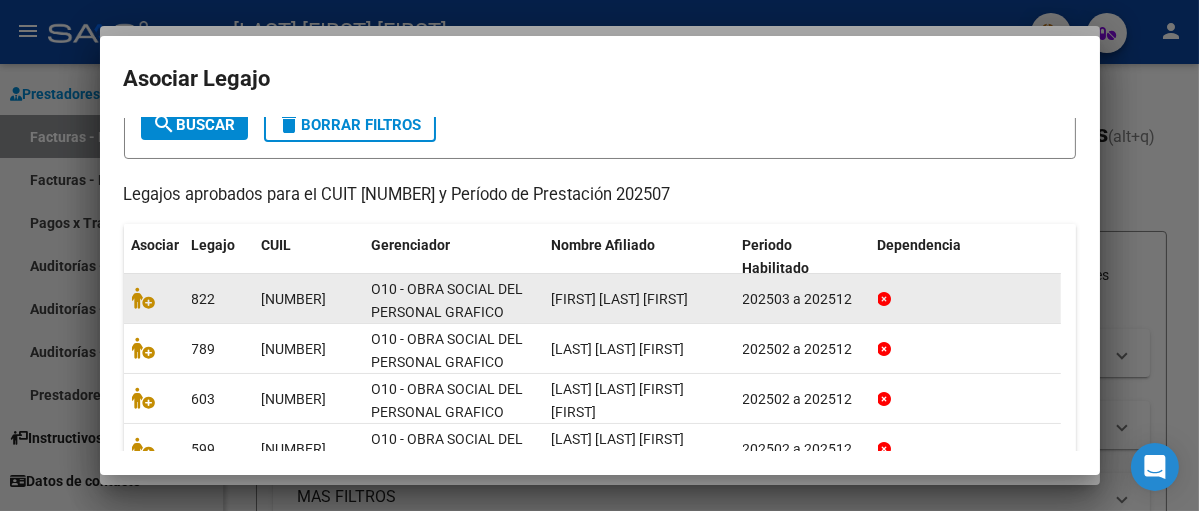 scroll, scrollTop: 221, scrollLeft: 0, axis: vertical 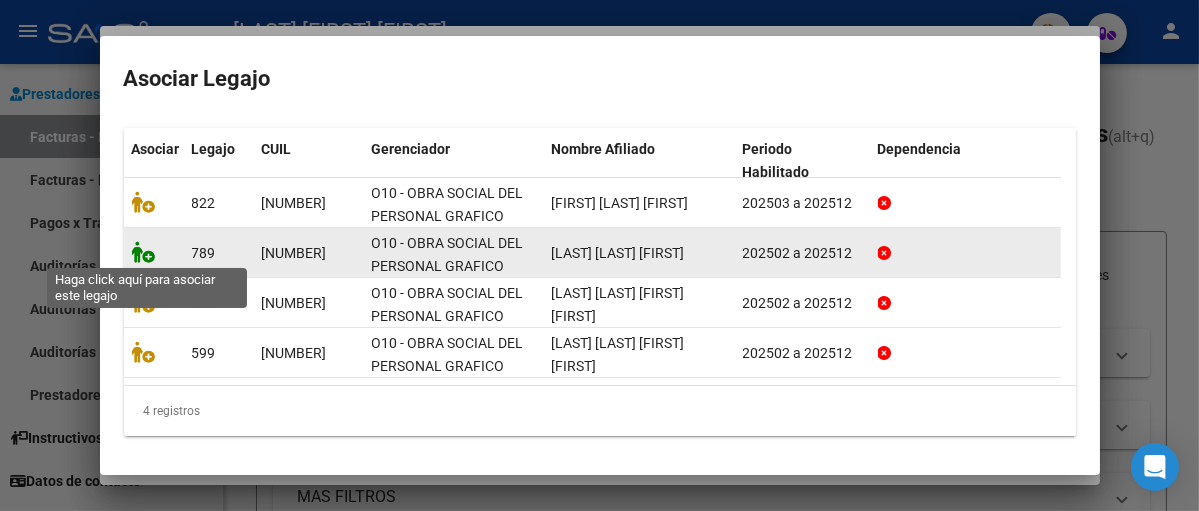 click 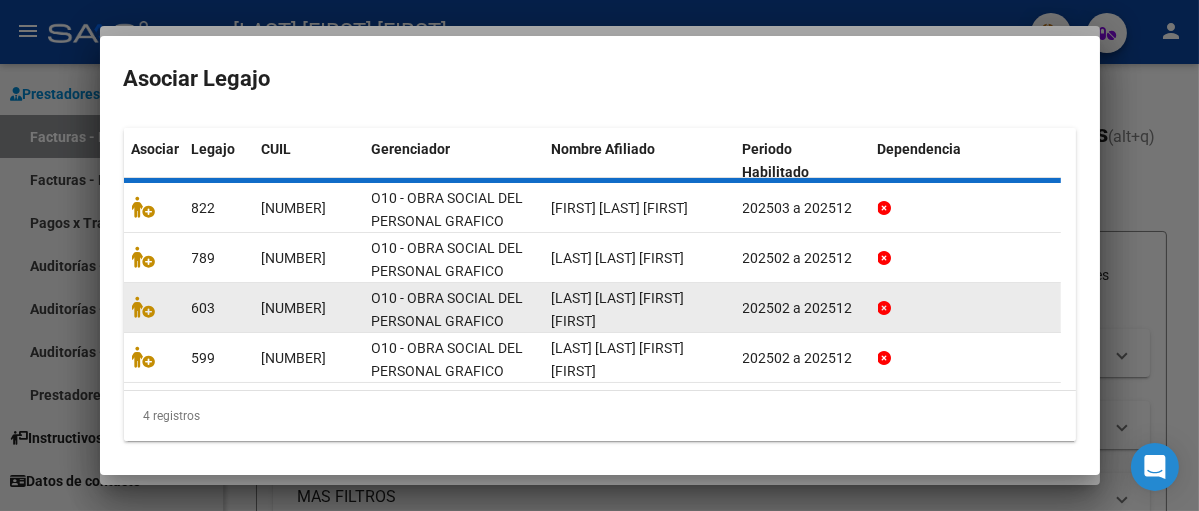 scroll, scrollTop: 1652, scrollLeft: 0, axis: vertical 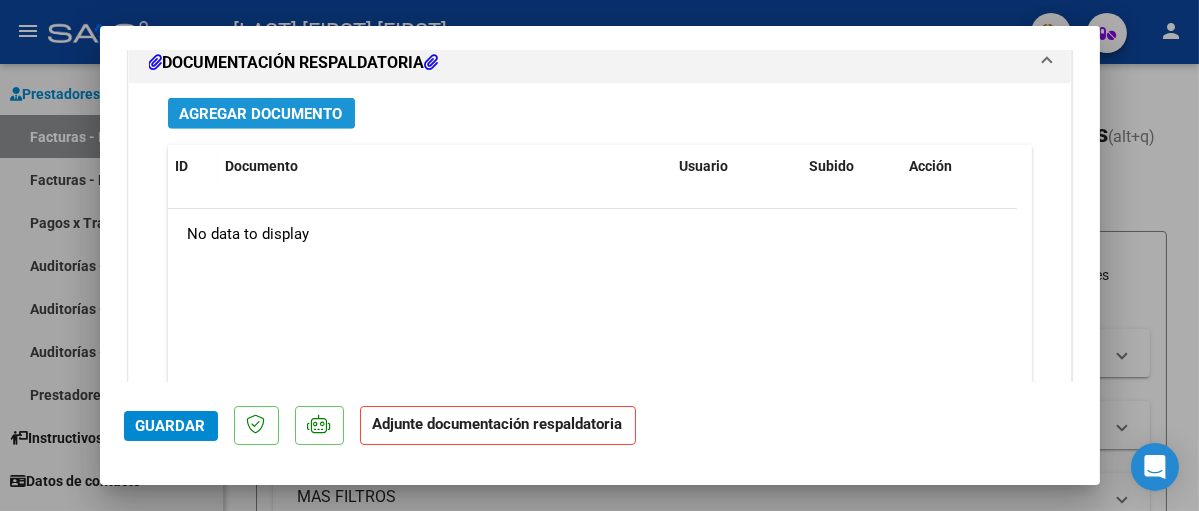 click on "Agregar Documento" at bounding box center [261, 114] 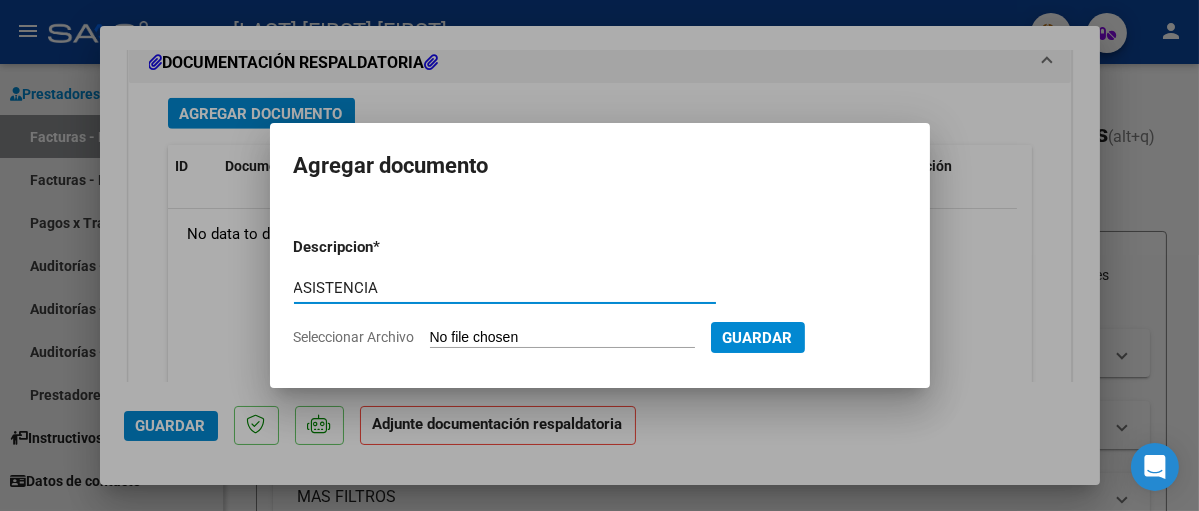 type on "ASISTENCIA" 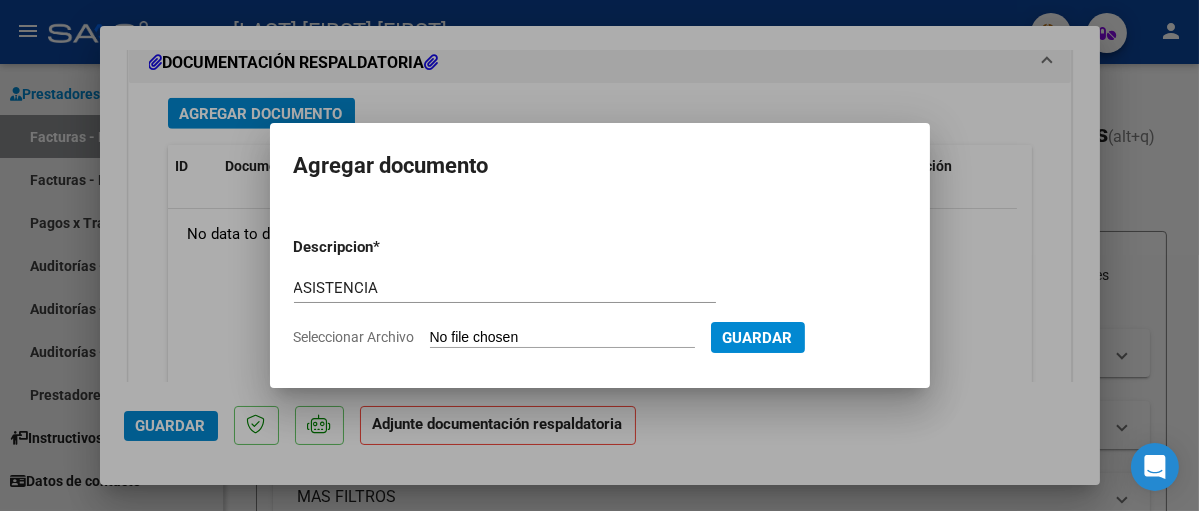 click on "Seleccionar Archivo" 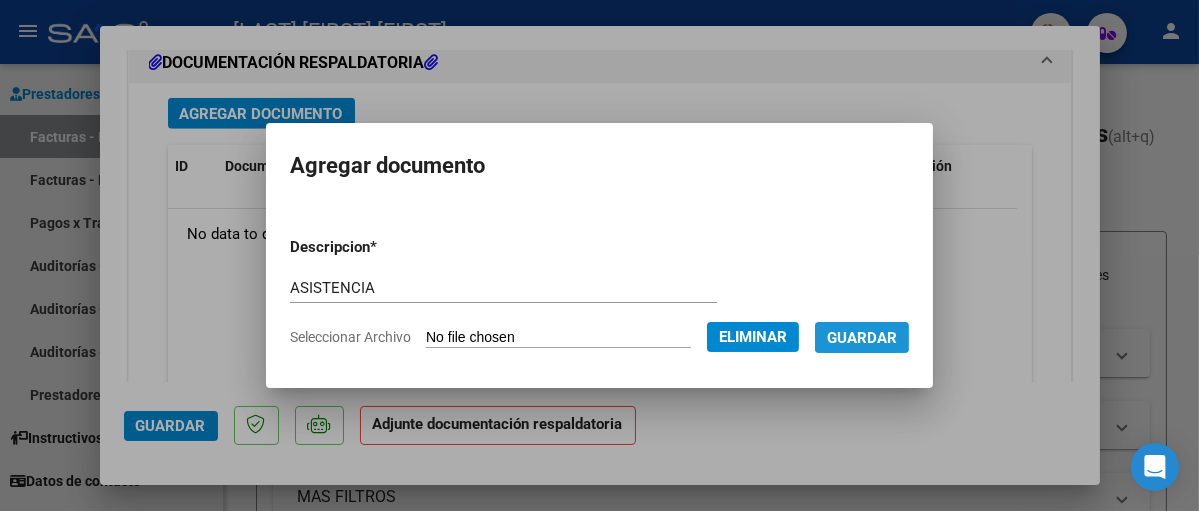 click on "Guardar" at bounding box center (862, 338) 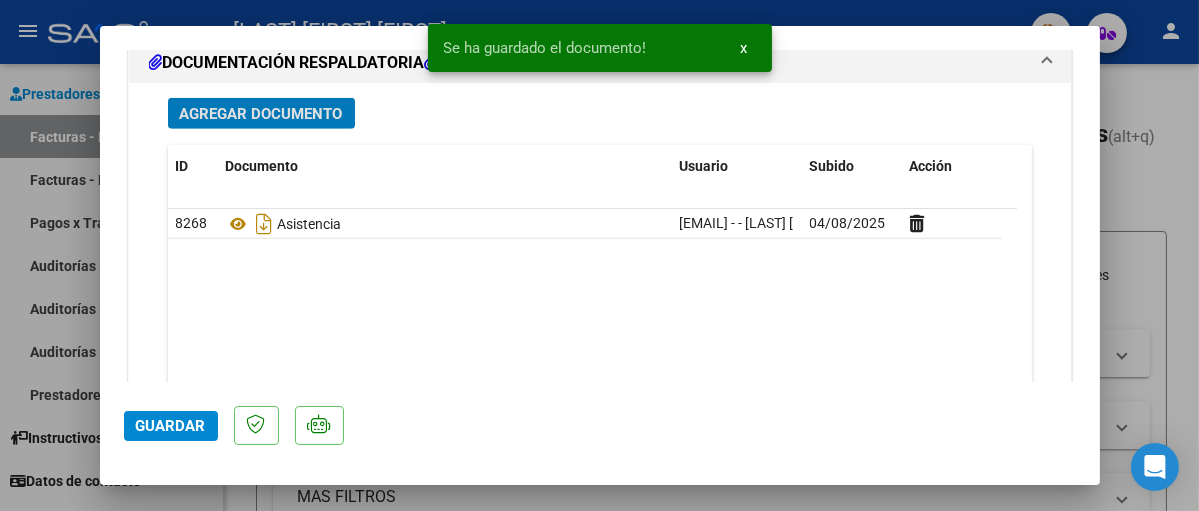 click on "Guardar" 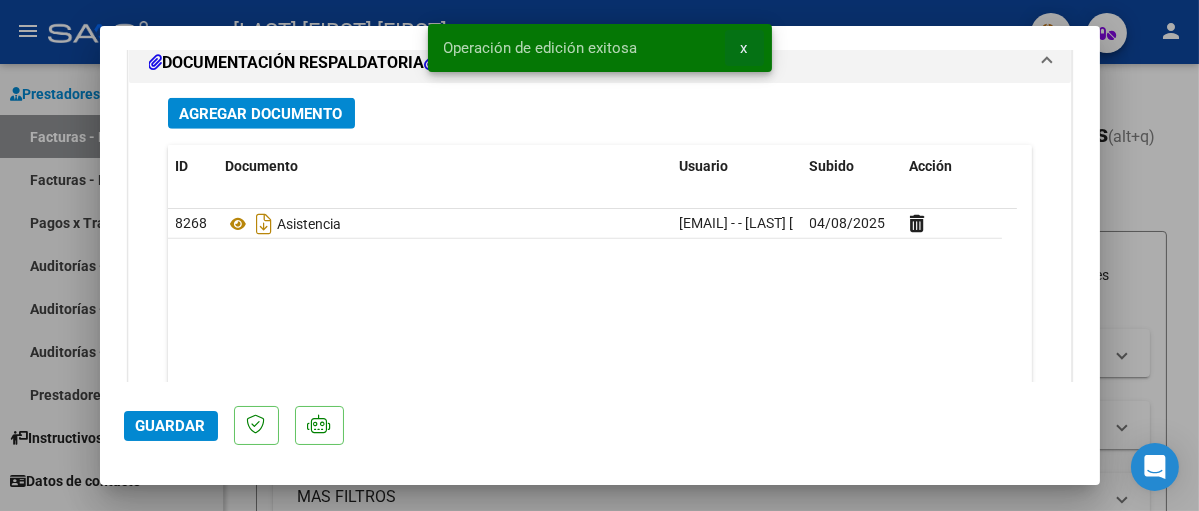 click on "x" at bounding box center (744, 48) 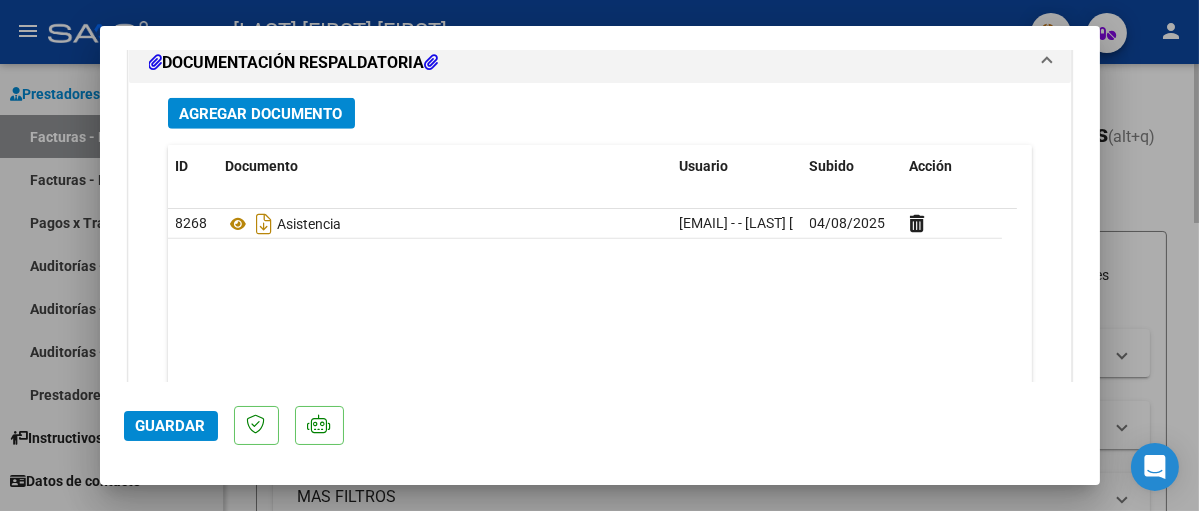 click at bounding box center (599, 255) 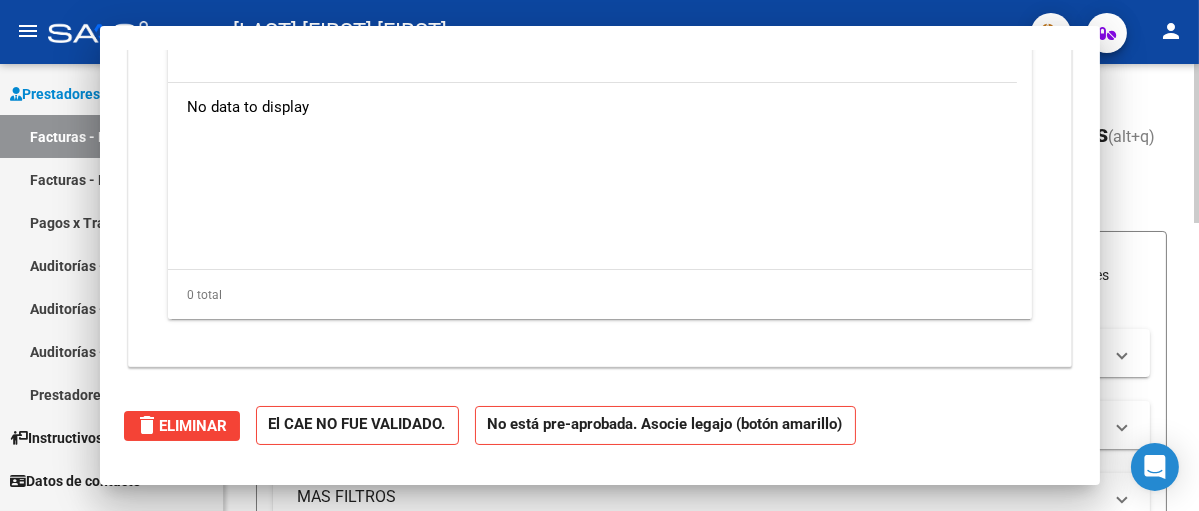 scroll, scrollTop: 0, scrollLeft: 0, axis: both 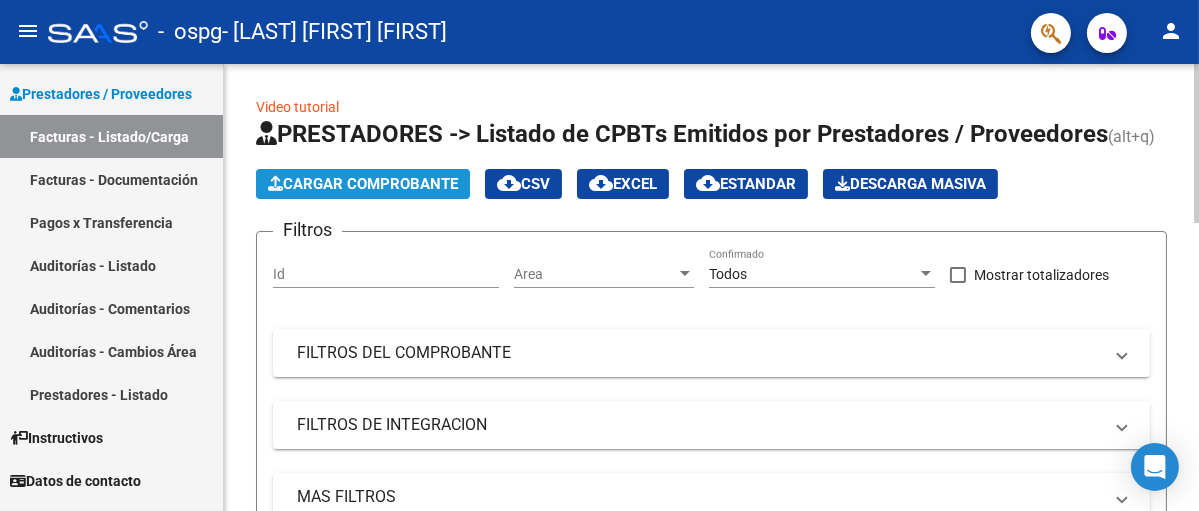 click on "Cargar Comprobante" 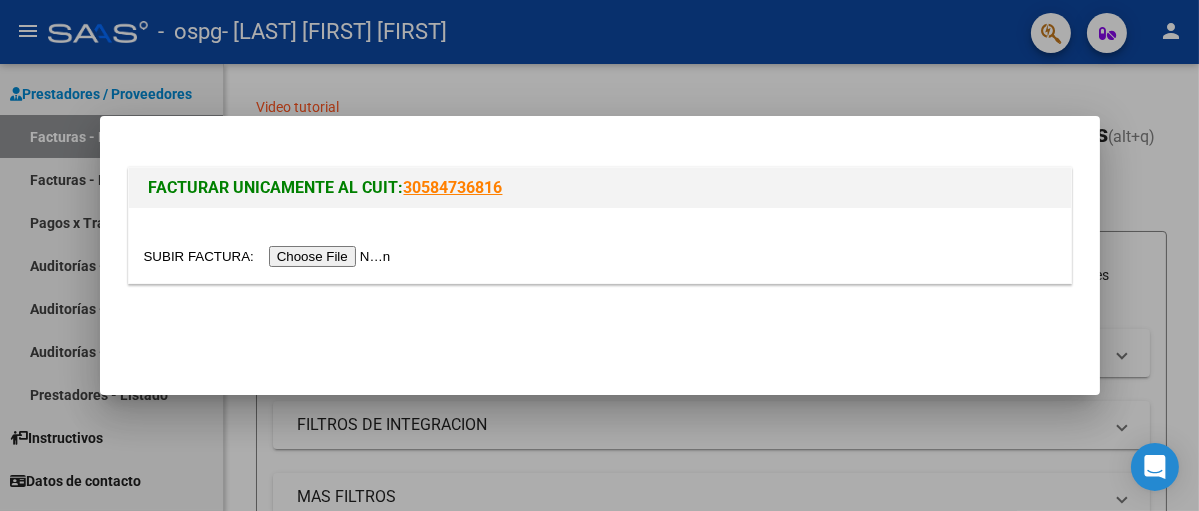 click at bounding box center [270, 256] 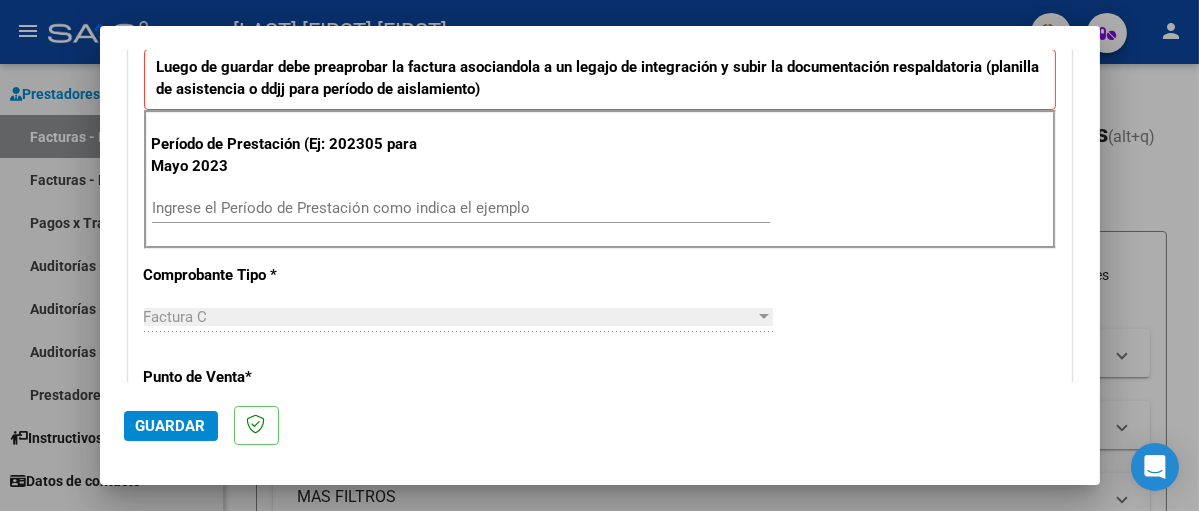 scroll, scrollTop: 600, scrollLeft: 0, axis: vertical 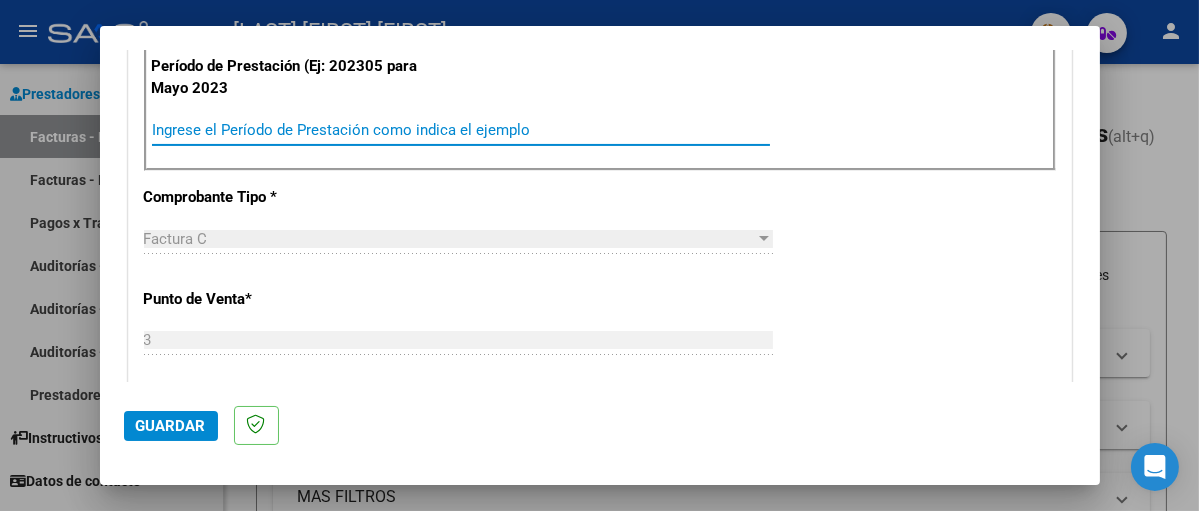 click on "Ingrese el Período de Prestación como indica el ejemplo" at bounding box center [461, 130] 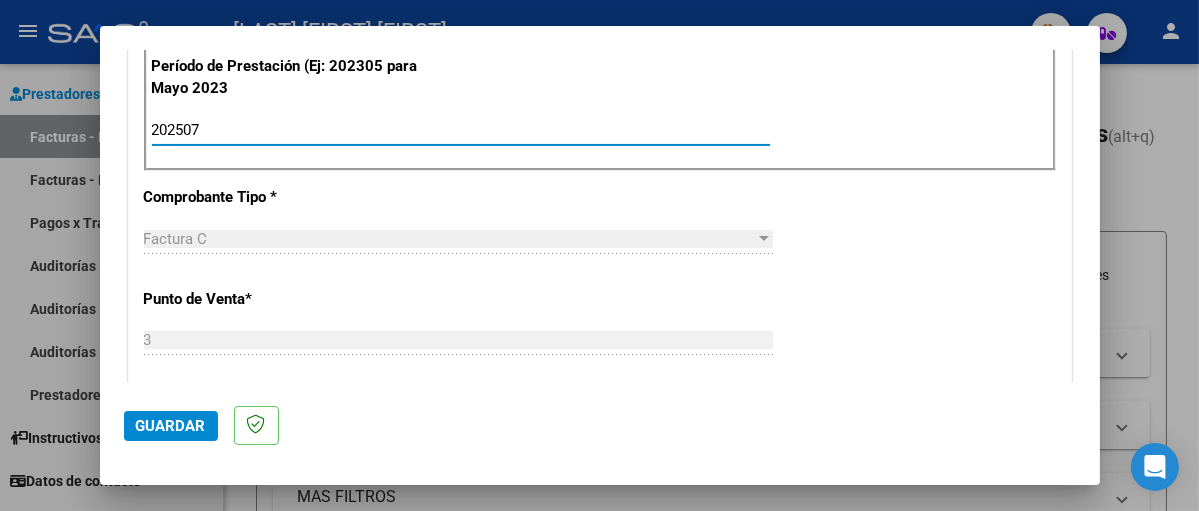 type on "202507" 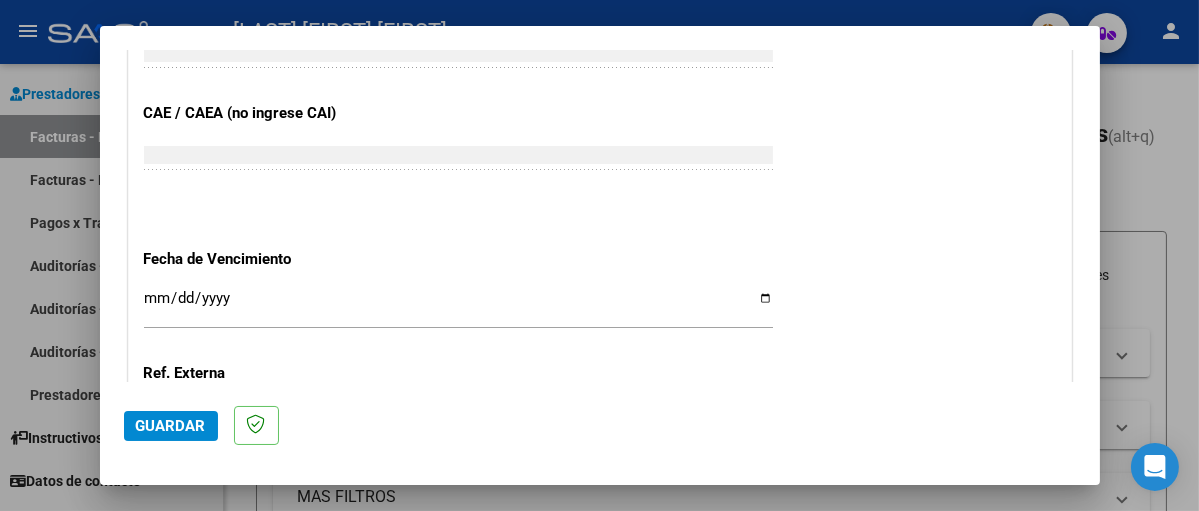 scroll, scrollTop: 1300, scrollLeft: 0, axis: vertical 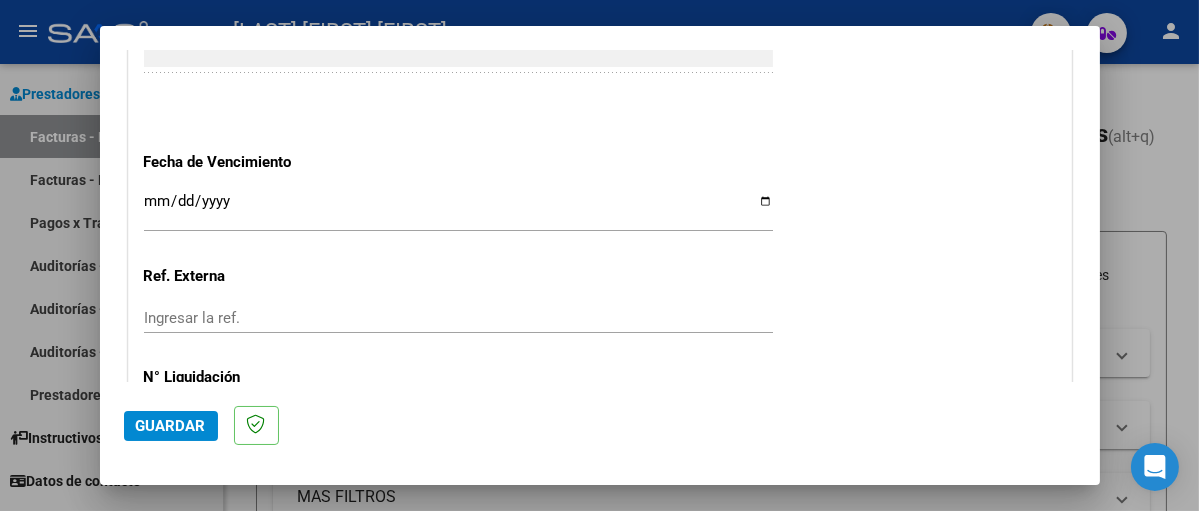 click on "Ingresar la fecha" at bounding box center (458, 209) 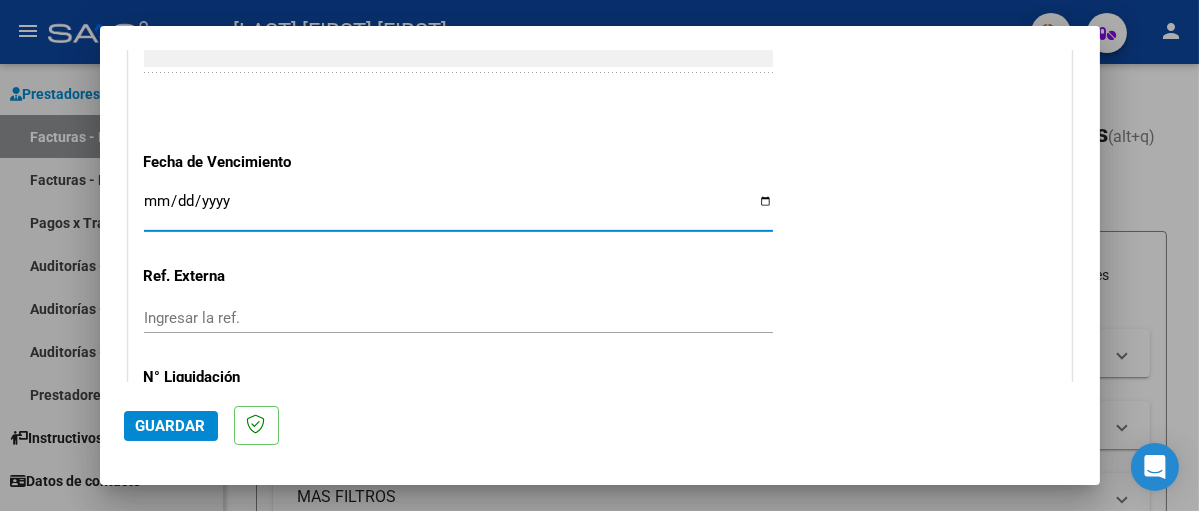 type on "2025-08-14" 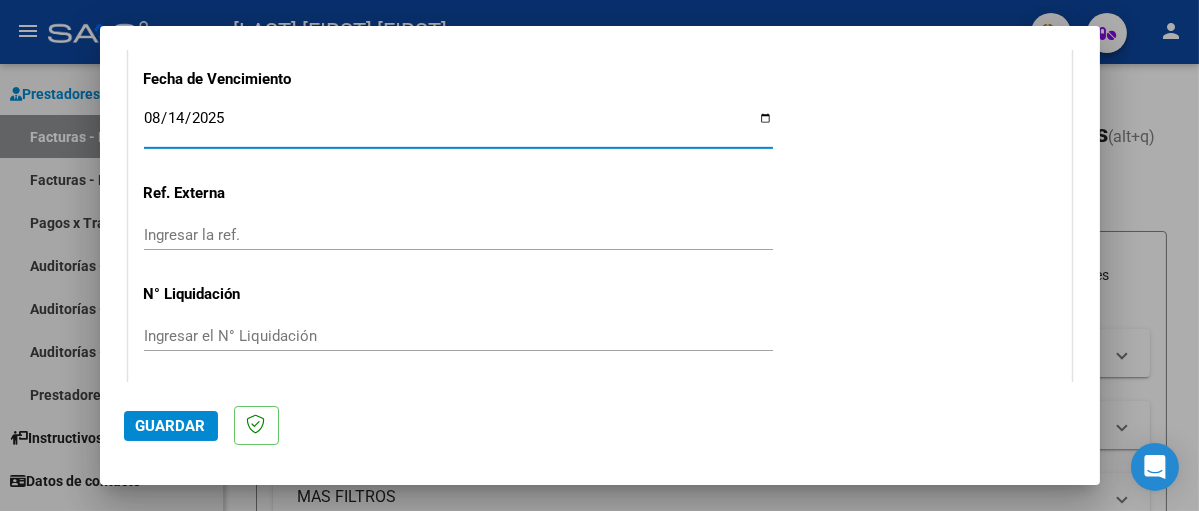 scroll, scrollTop: 1448, scrollLeft: 0, axis: vertical 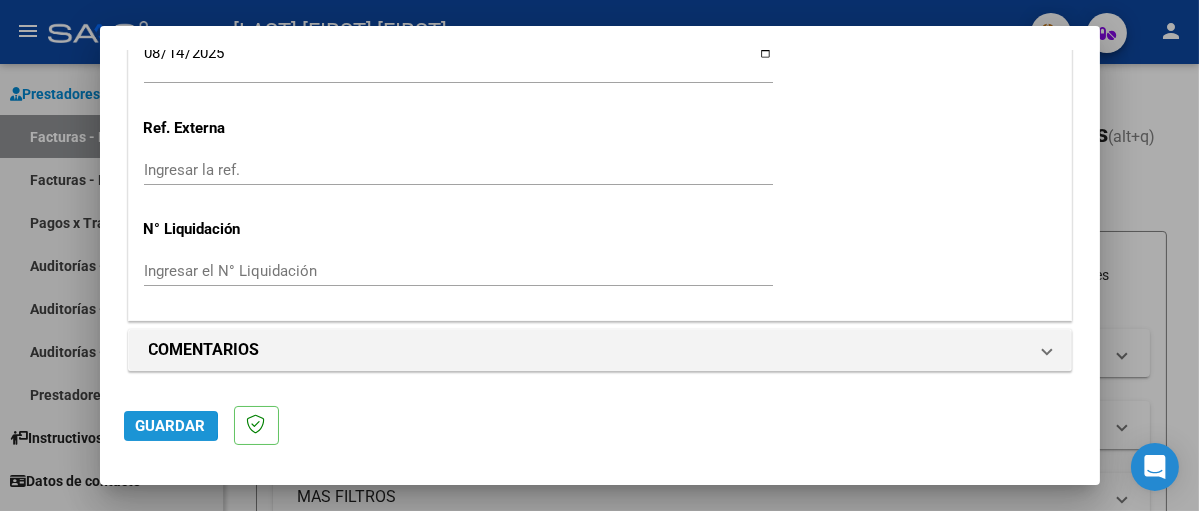 click on "Guardar" 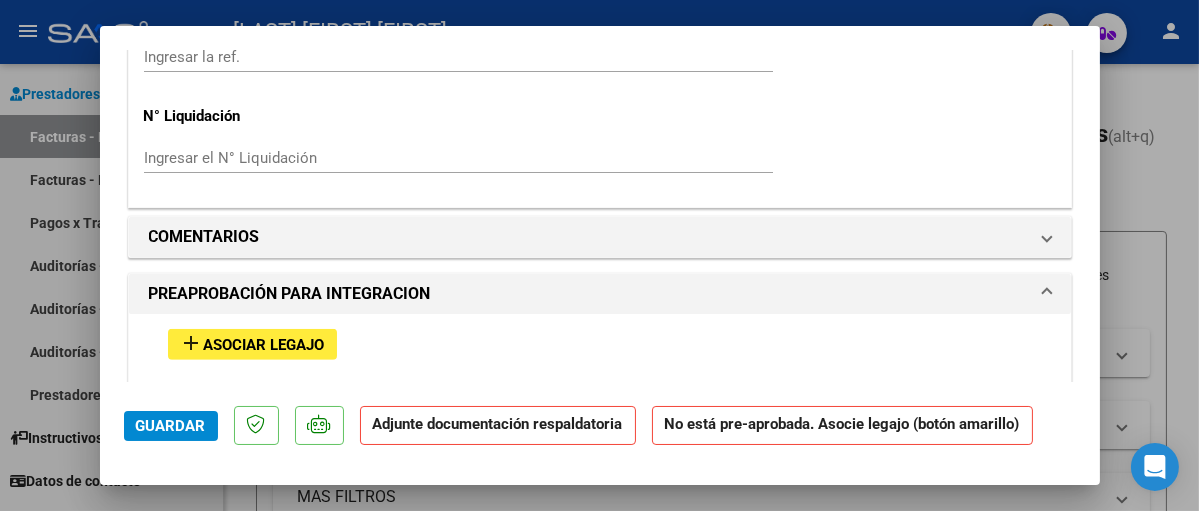 scroll, scrollTop: 1600, scrollLeft: 0, axis: vertical 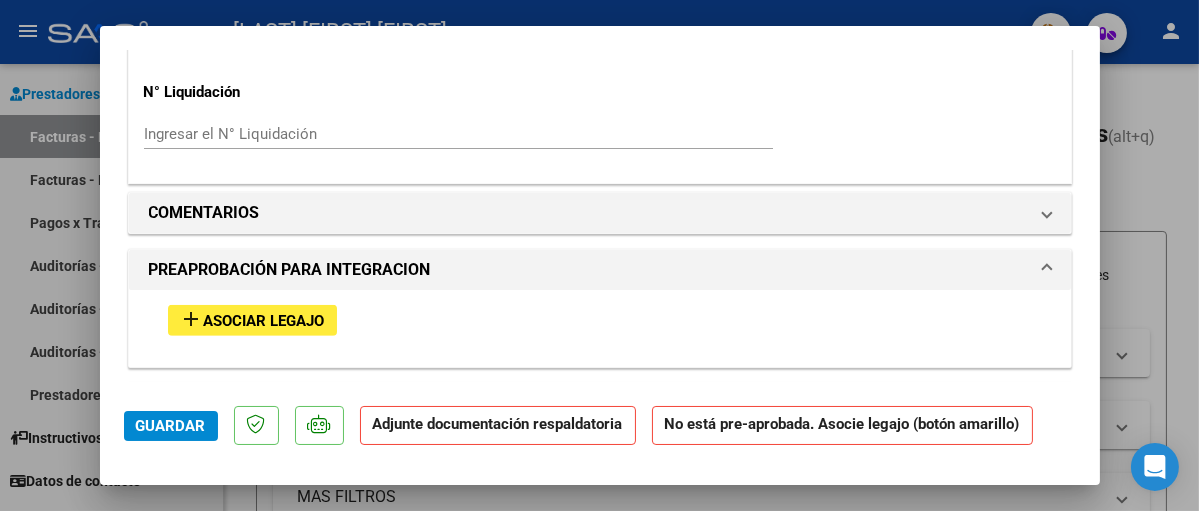 click on "Asociar Legajo" at bounding box center [264, 321] 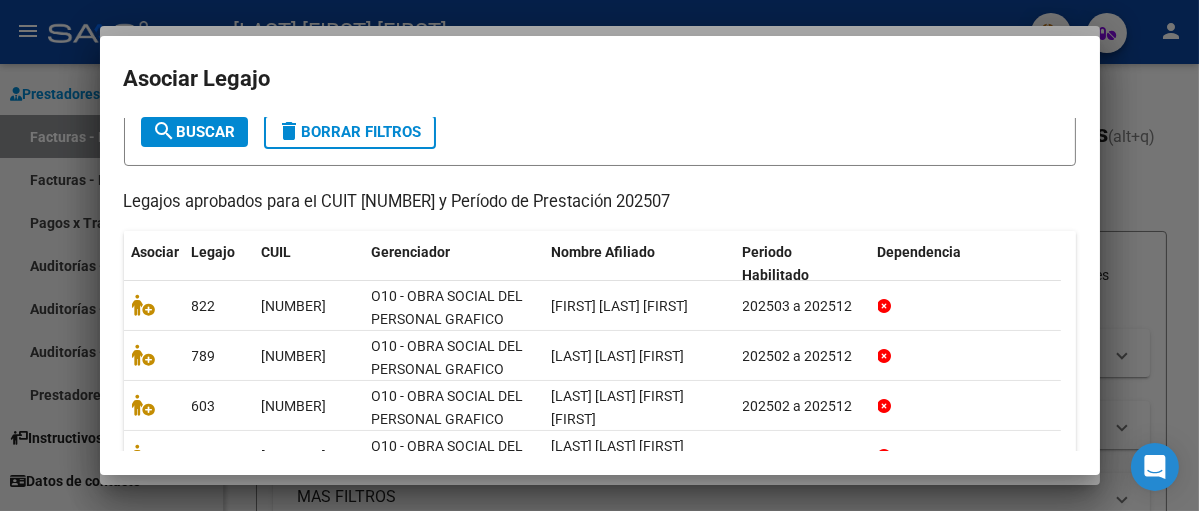 scroll, scrollTop: 220, scrollLeft: 0, axis: vertical 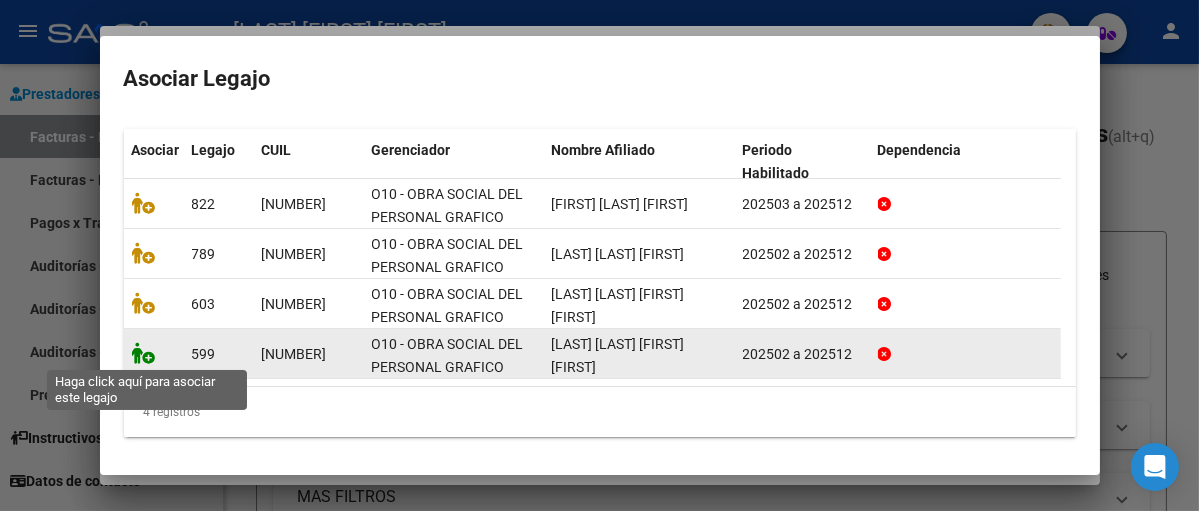 click 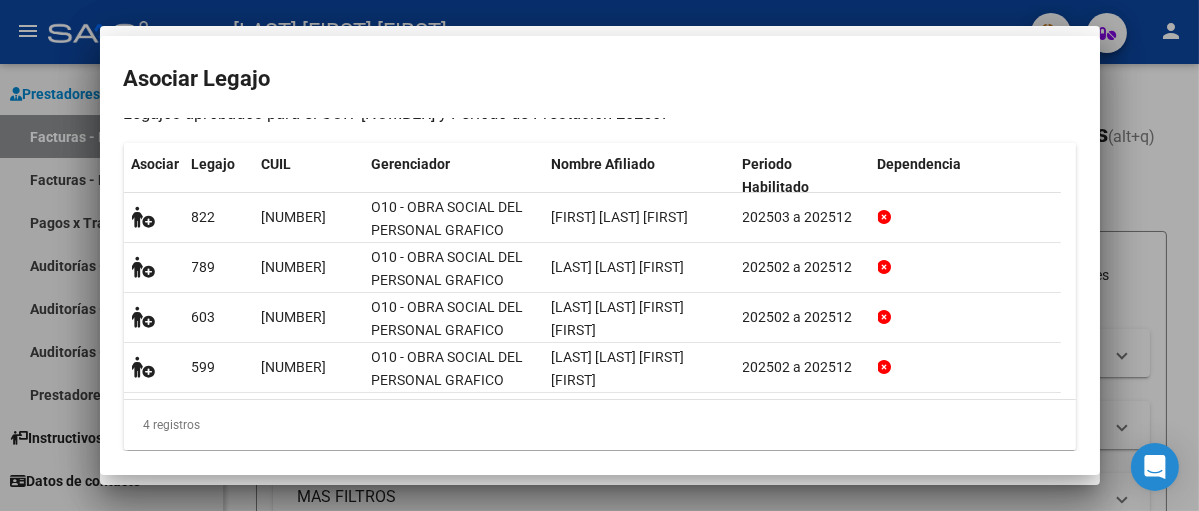scroll, scrollTop: 1652, scrollLeft: 0, axis: vertical 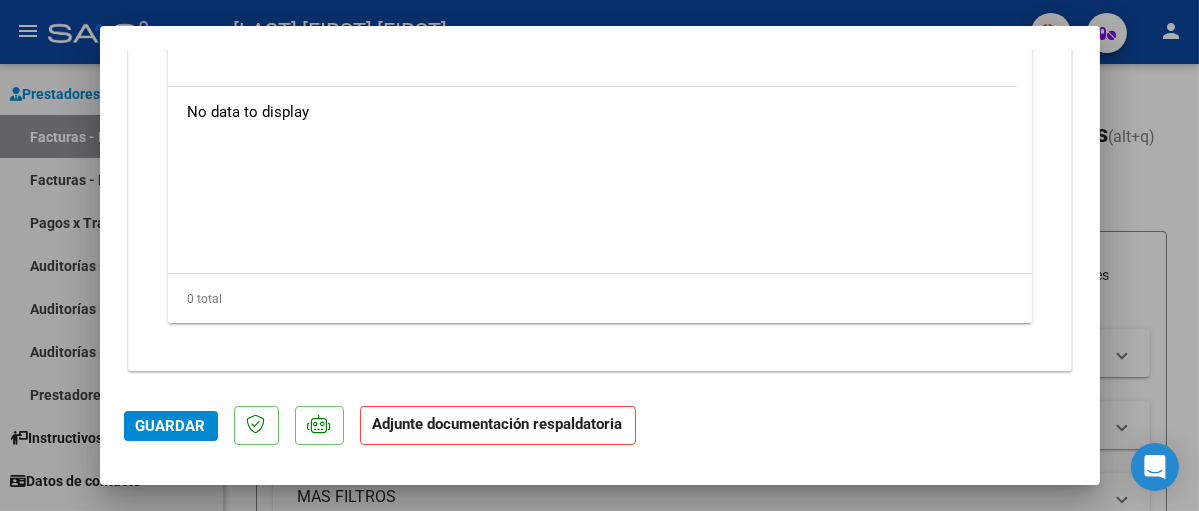 click on "Guardar" 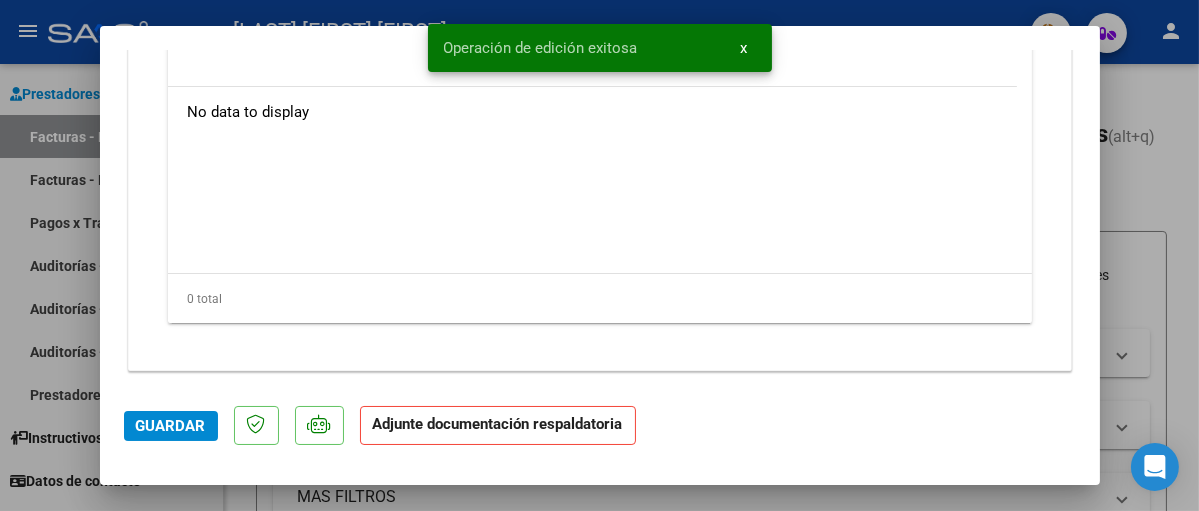 drag, startPoint x: 746, startPoint y: 46, endPoint x: 677, endPoint y: 81, distance: 77.36925 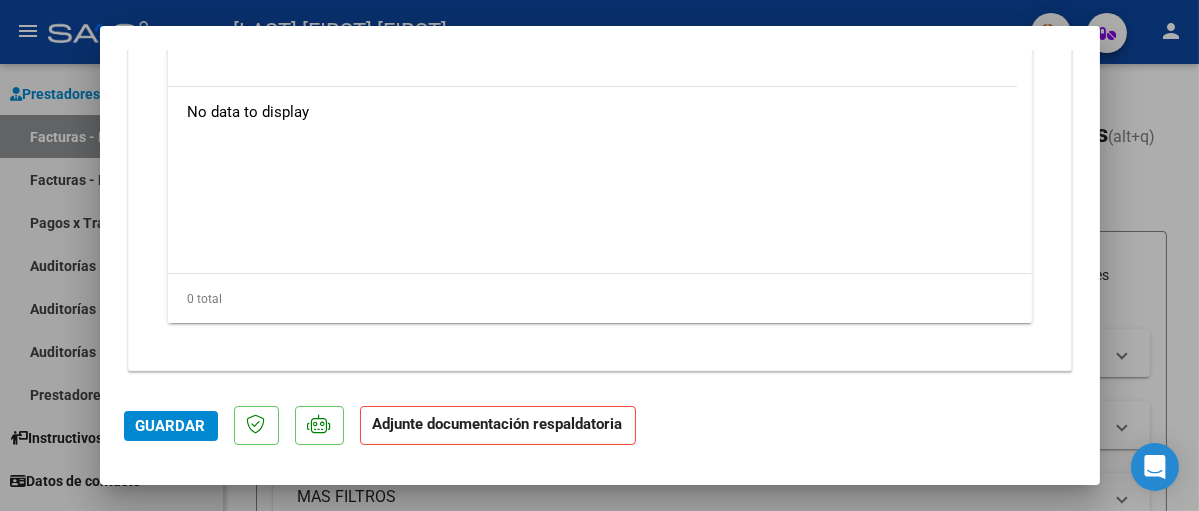 click on "Guardar" 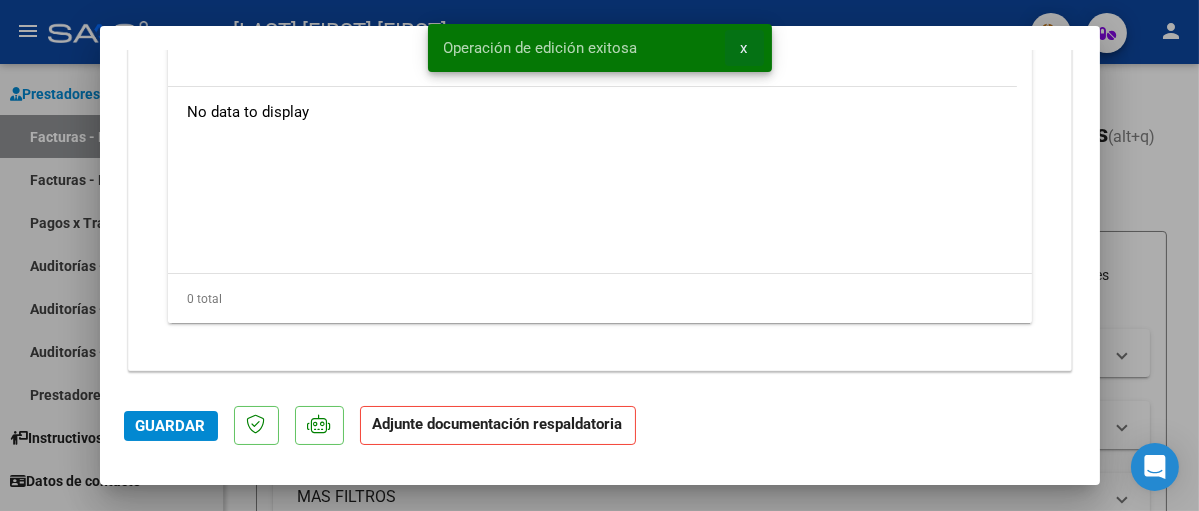 drag, startPoint x: 747, startPoint y: 43, endPoint x: 846, endPoint y: 103, distance: 115.76269 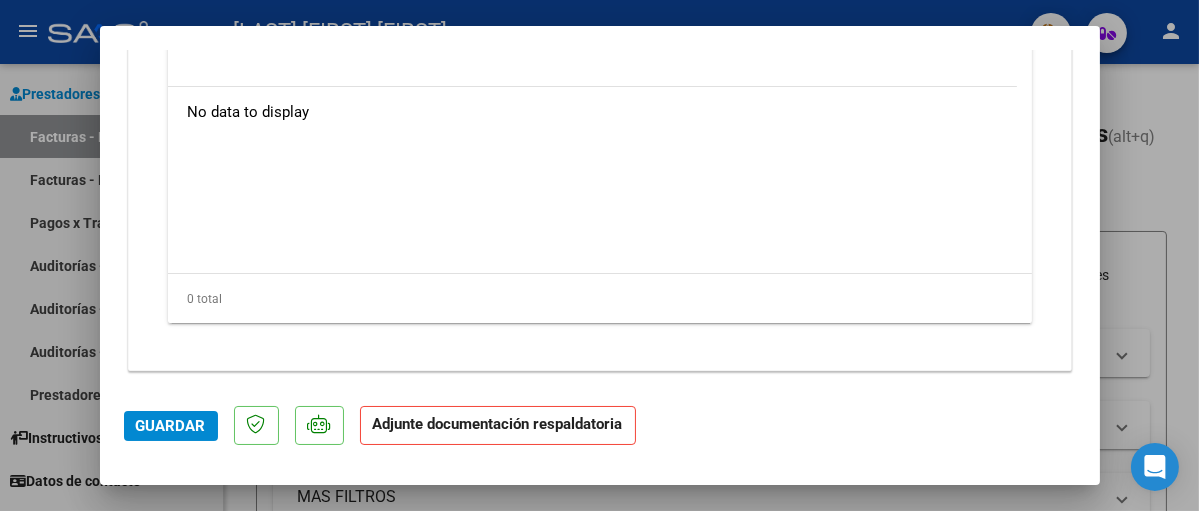 click at bounding box center (599, 255) 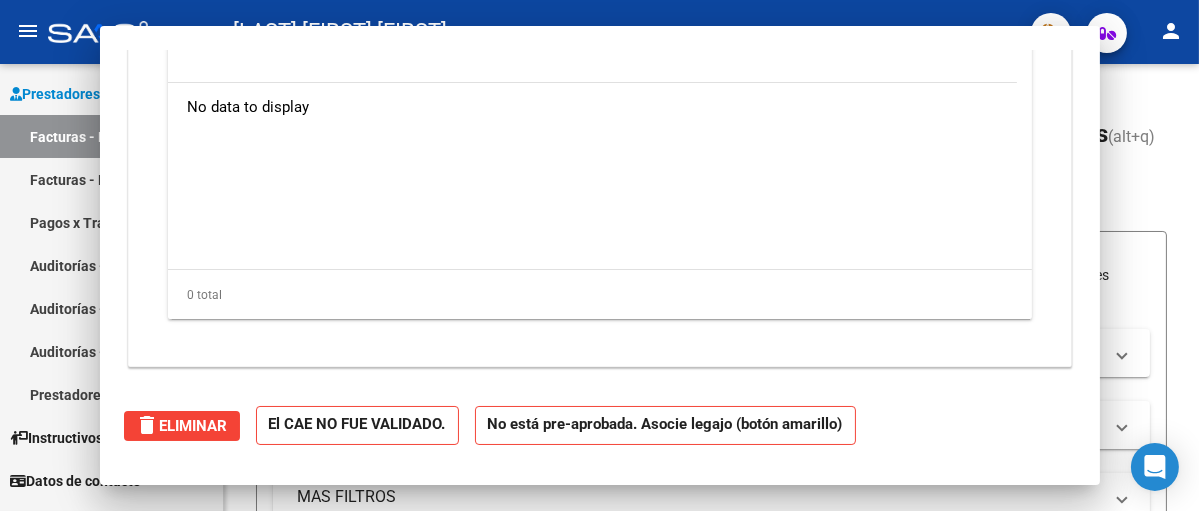 scroll, scrollTop: 0, scrollLeft: 0, axis: both 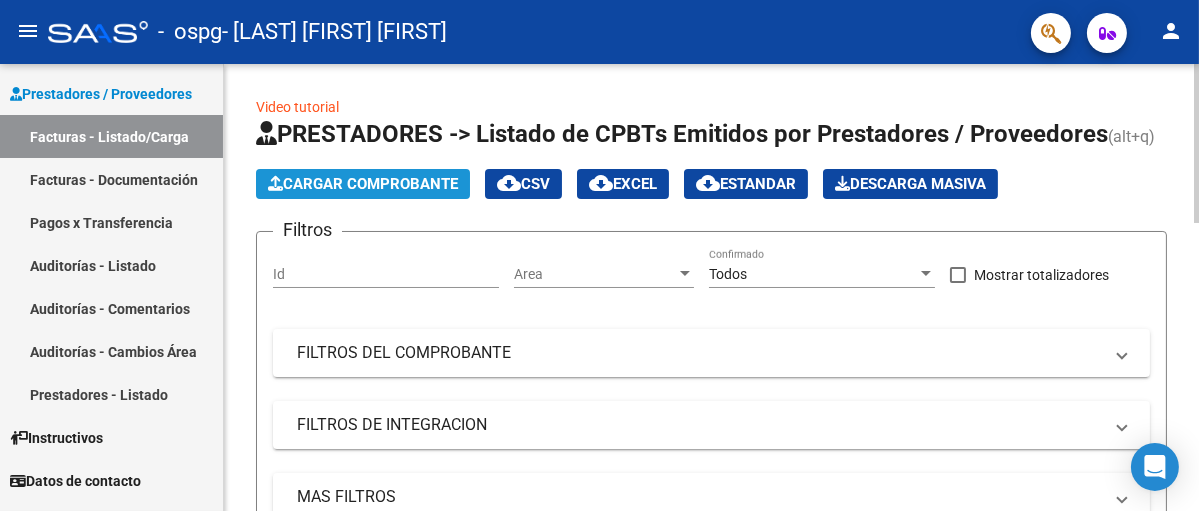 click on "Cargar Comprobante" 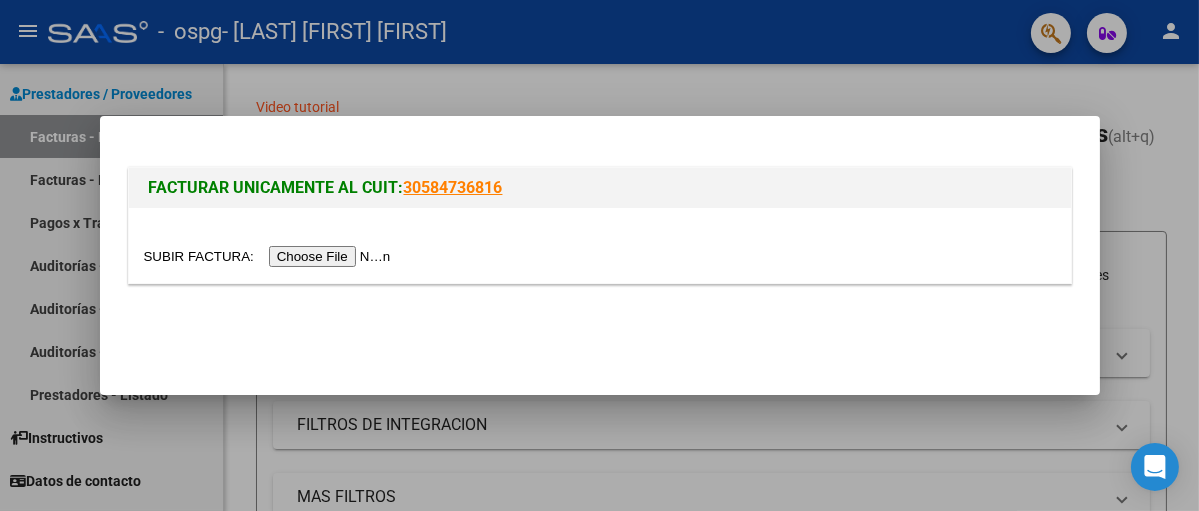 click at bounding box center [270, 256] 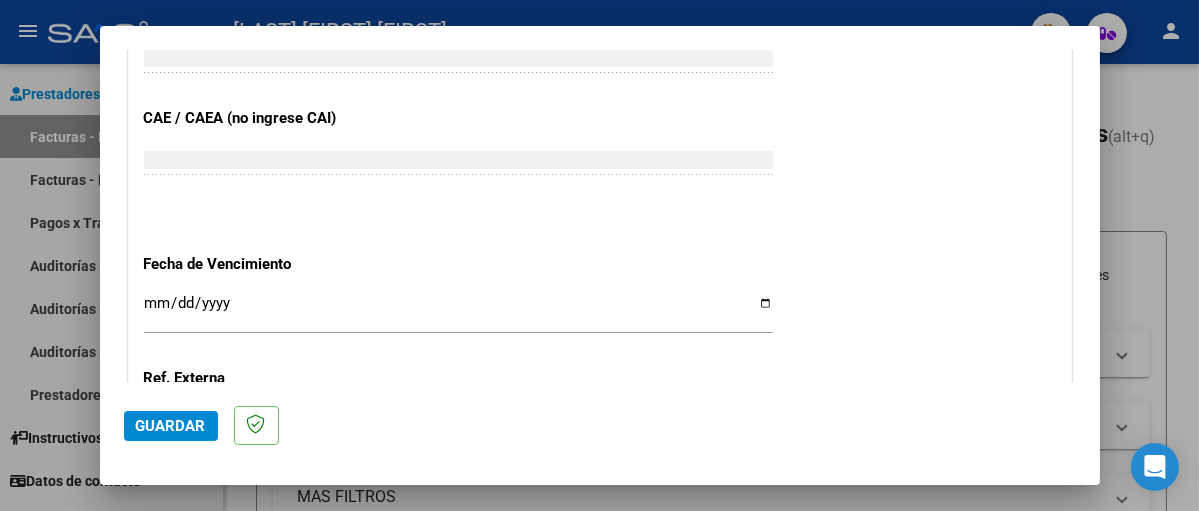 scroll, scrollTop: 1200, scrollLeft: 0, axis: vertical 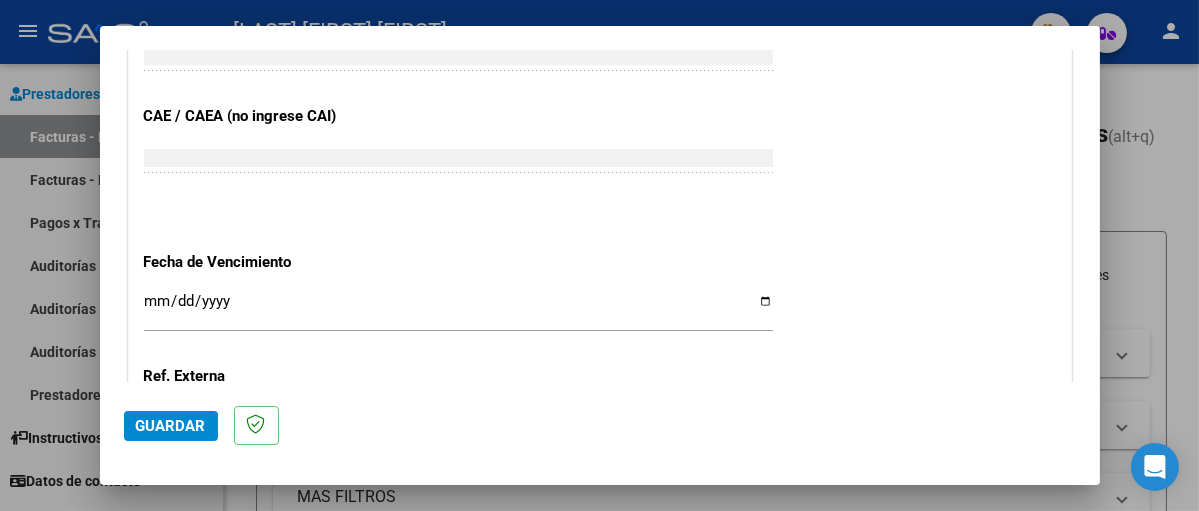 click on "Ingresar la fecha" at bounding box center [458, 309] 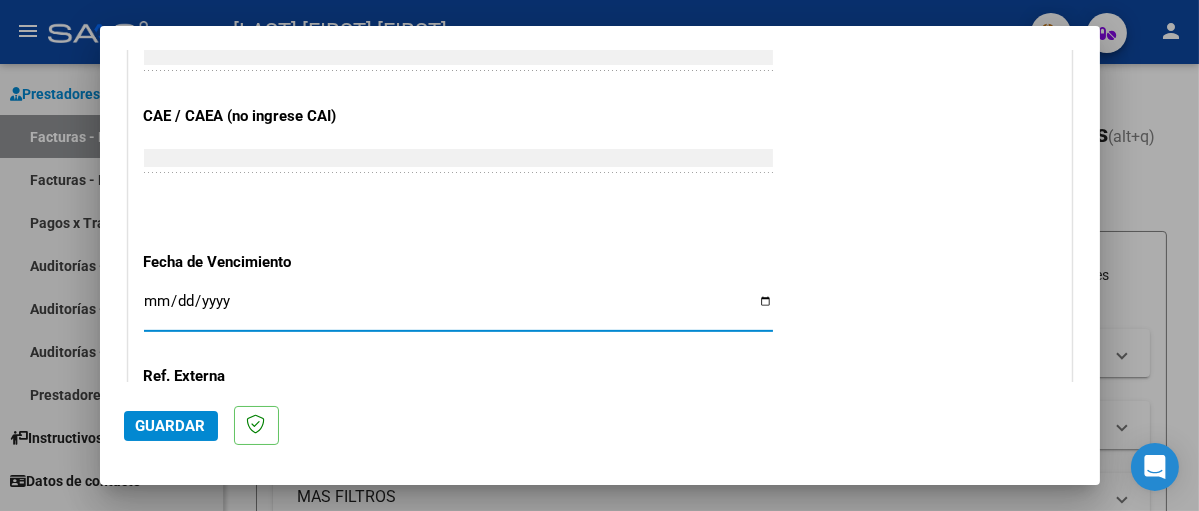 type on "2025-08-14" 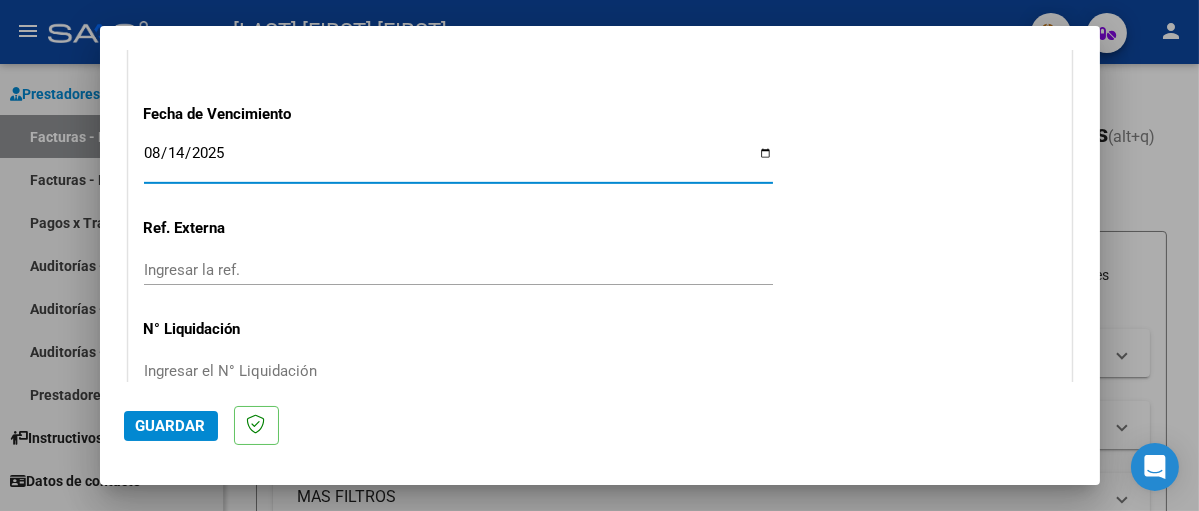 scroll, scrollTop: 1448, scrollLeft: 0, axis: vertical 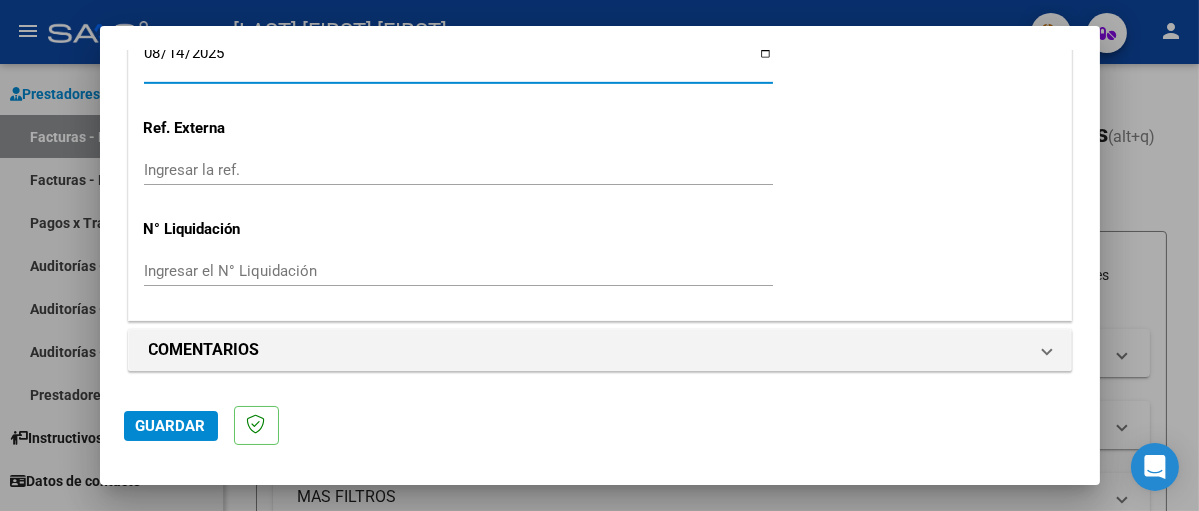 click on "Guardar" 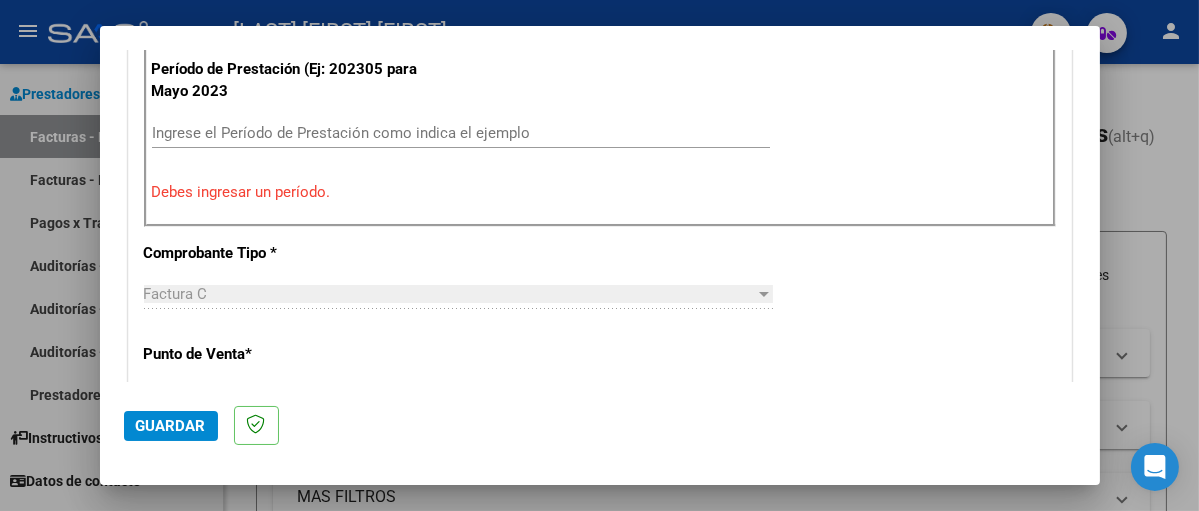 scroll, scrollTop: 600, scrollLeft: 0, axis: vertical 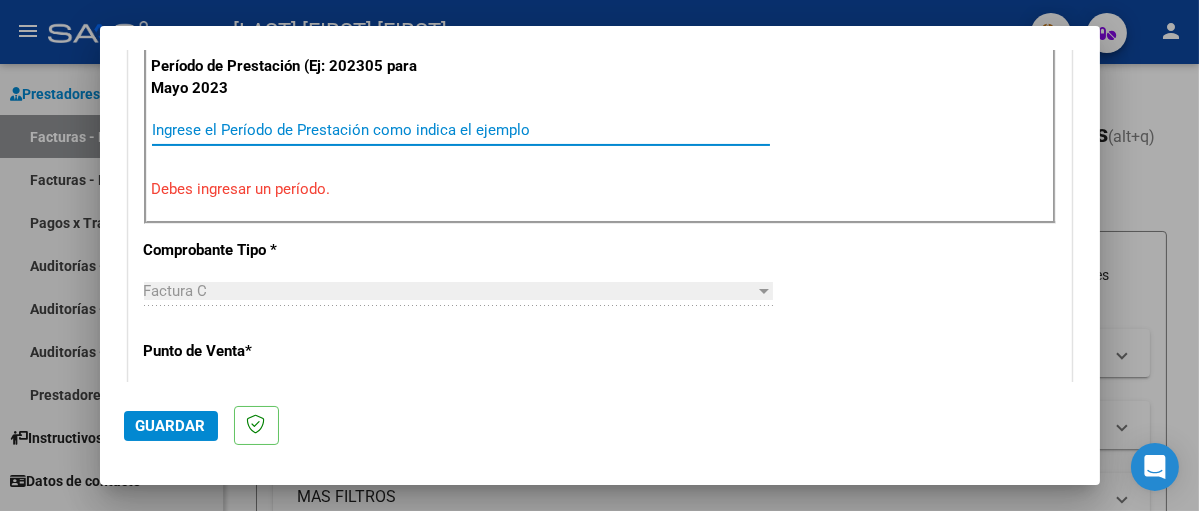 click on "Ingrese el Período de Prestación como indica el ejemplo" at bounding box center [461, 130] 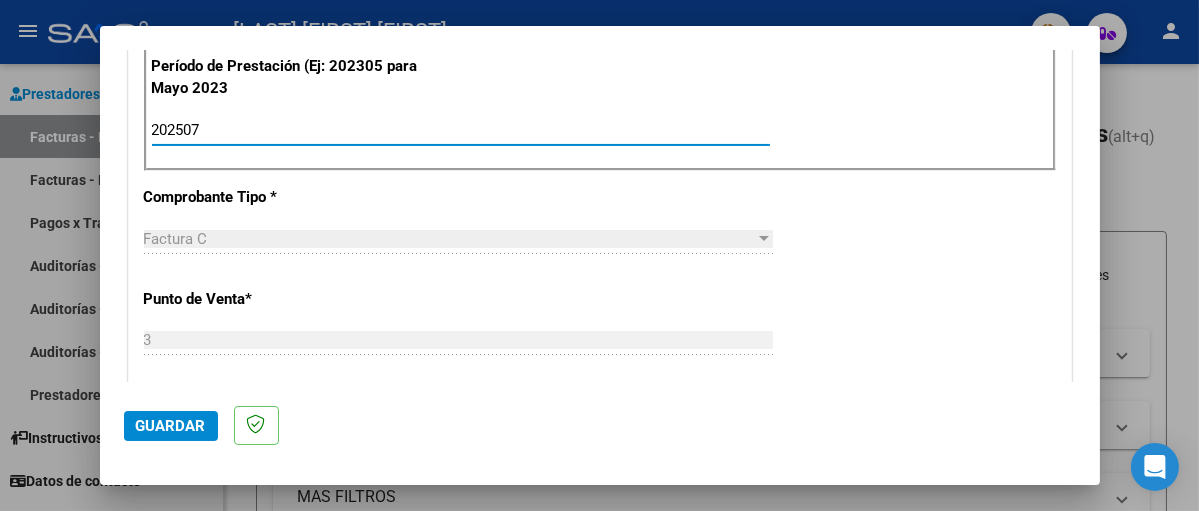 type on "202507" 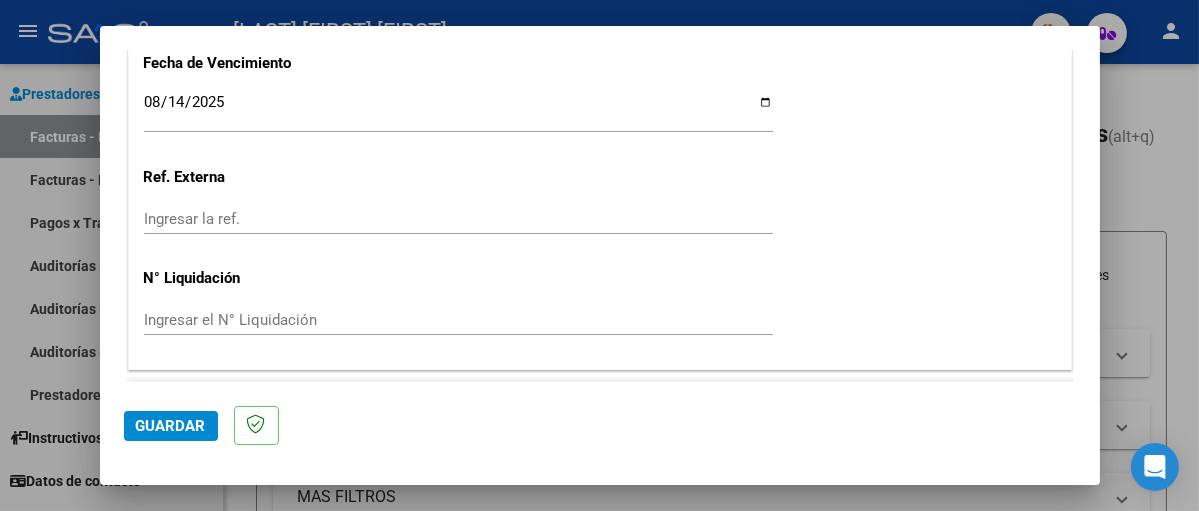 scroll, scrollTop: 1448, scrollLeft: 0, axis: vertical 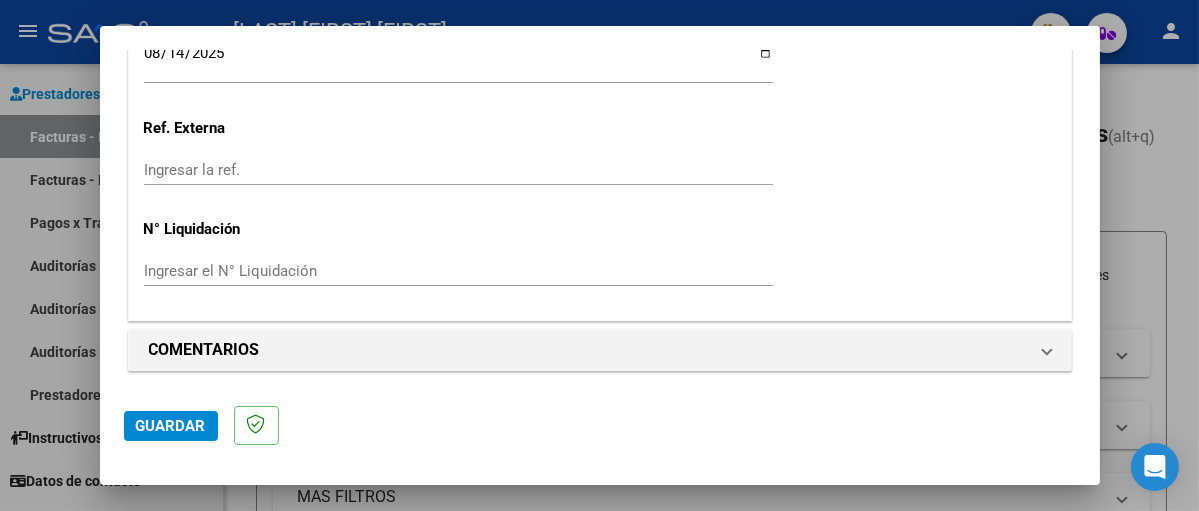 click on "Guardar" 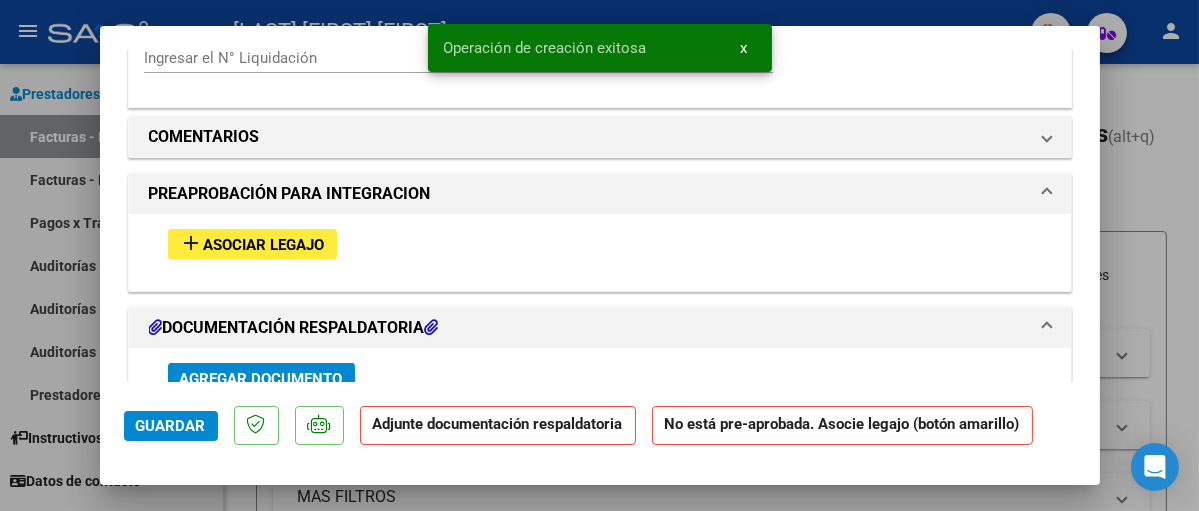 scroll, scrollTop: 1800, scrollLeft: 0, axis: vertical 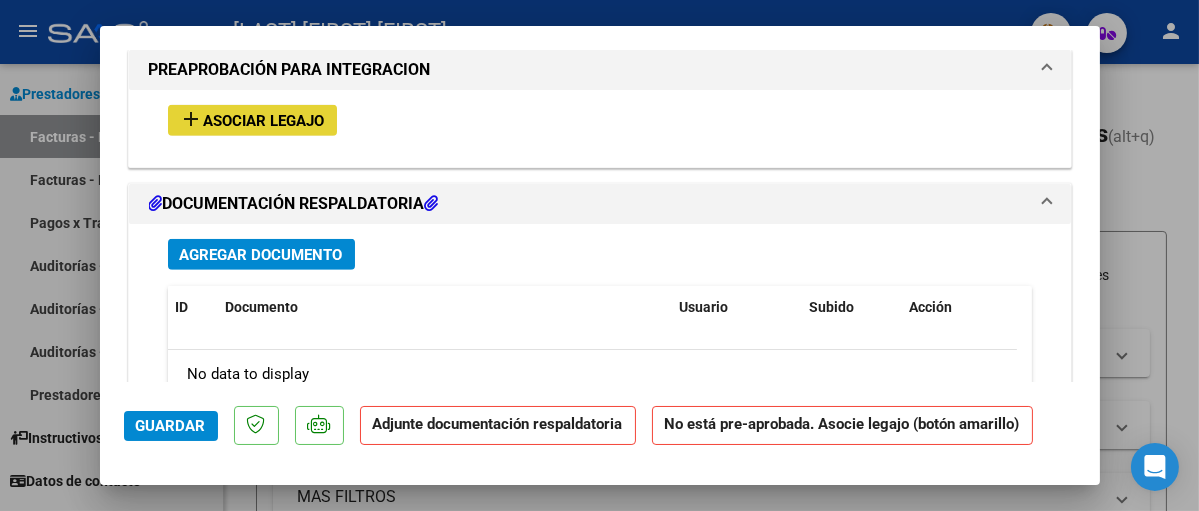 click on "Asociar Legajo" at bounding box center (264, 121) 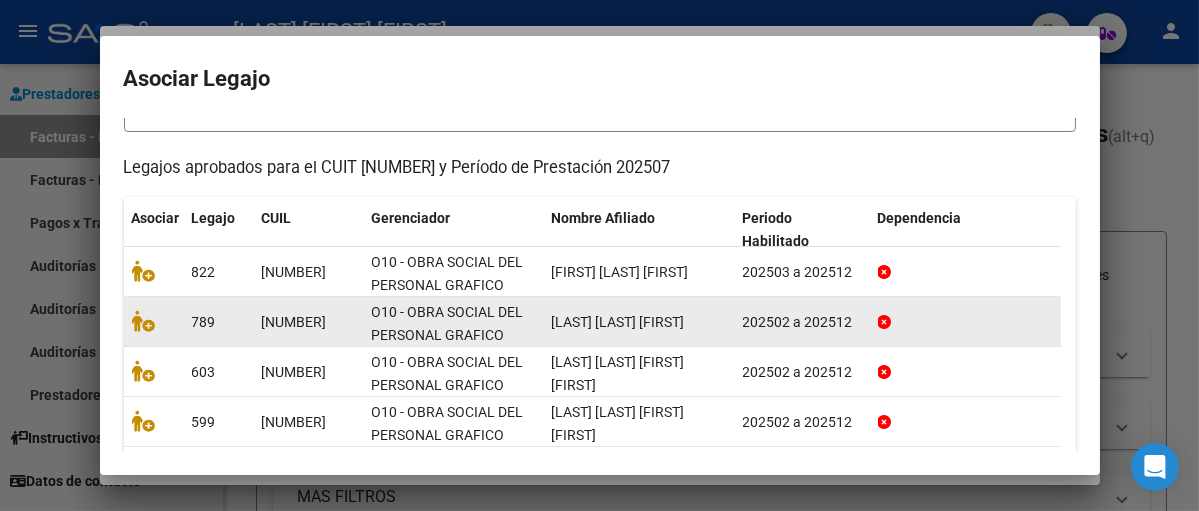 scroll, scrollTop: 221, scrollLeft: 0, axis: vertical 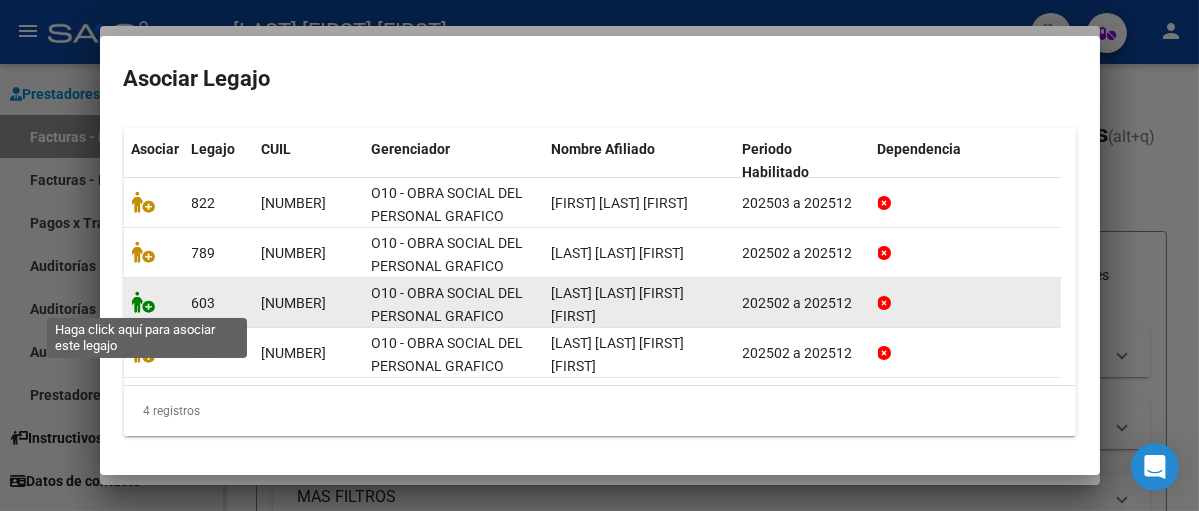 click 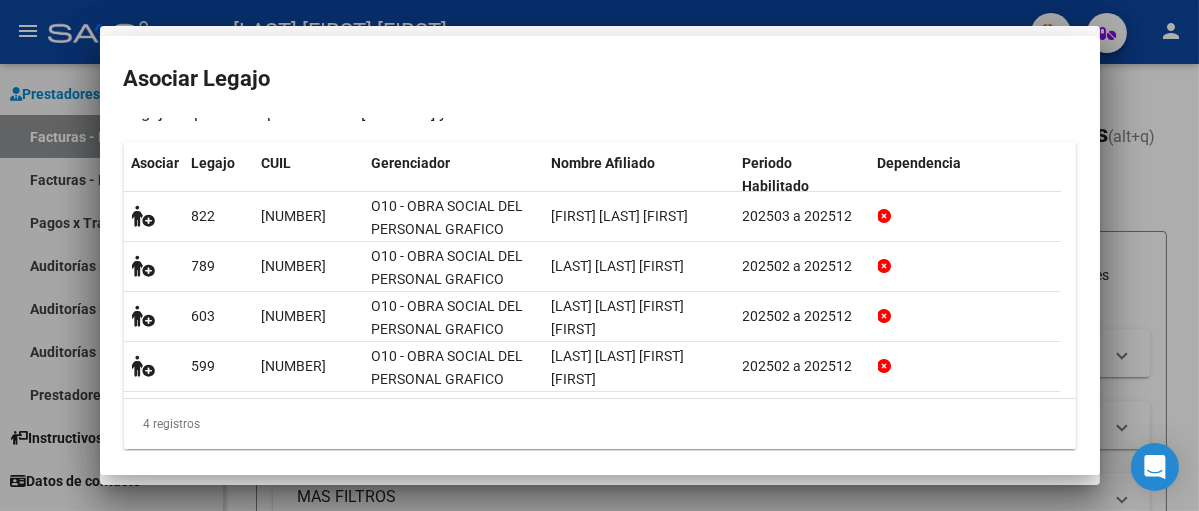 scroll, scrollTop: 1852, scrollLeft: 0, axis: vertical 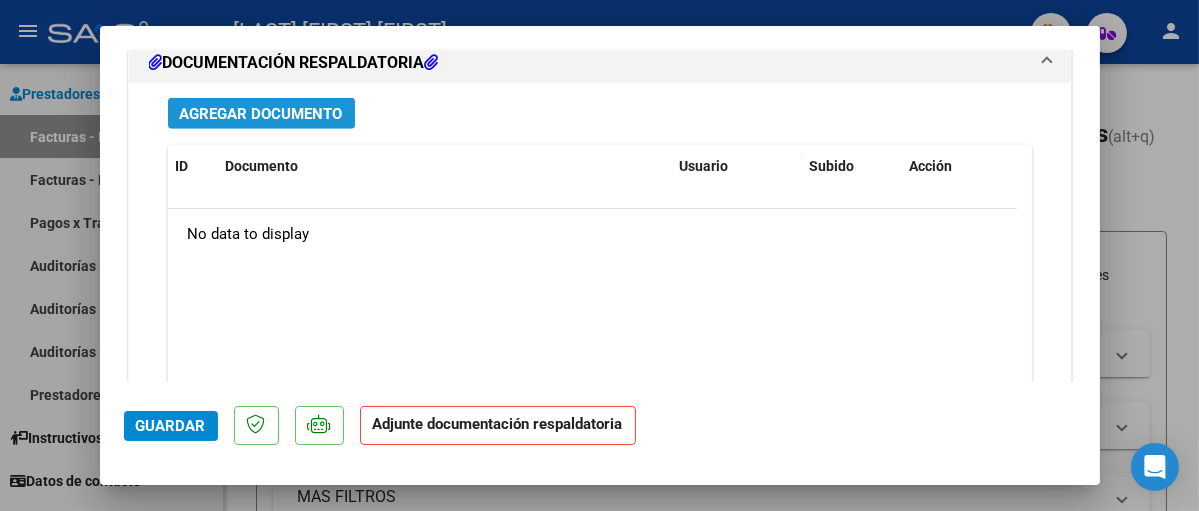 click on "Agregar Documento" at bounding box center (261, 114) 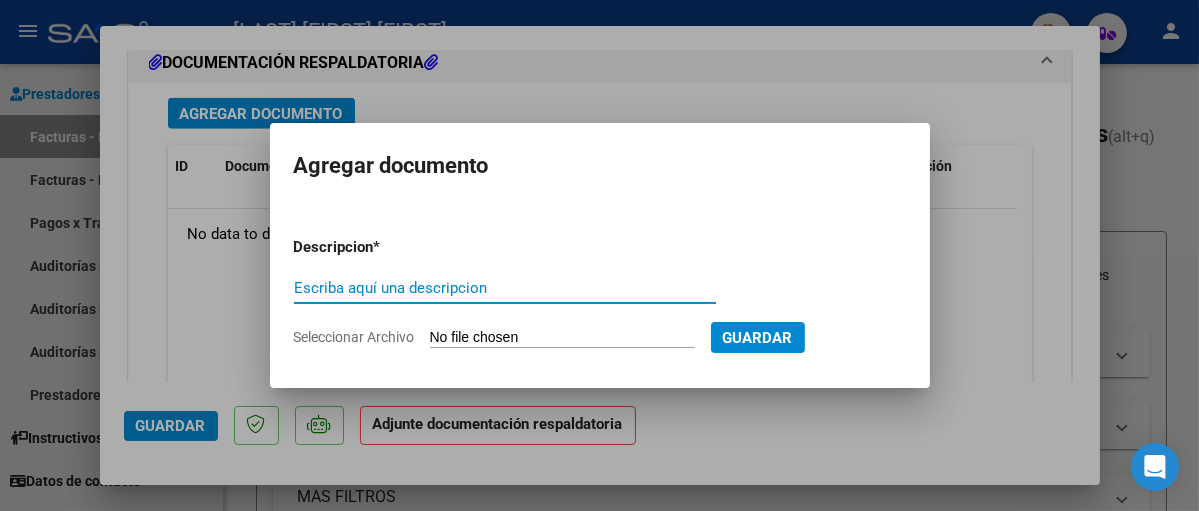 click on "Escriba aquí una descripcion" at bounding box center [505, 288] 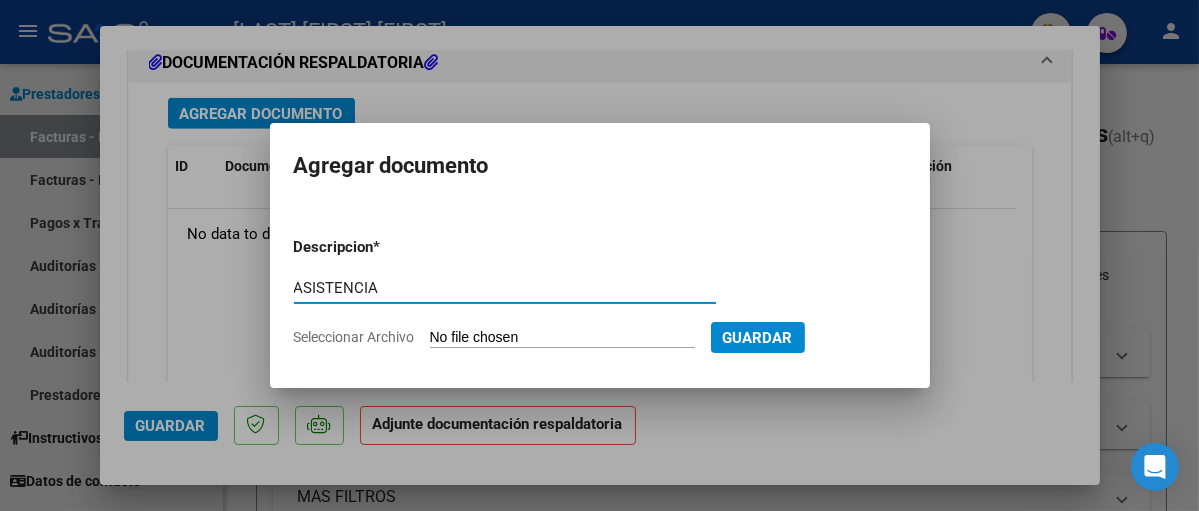 type on "ASISTENCIA" 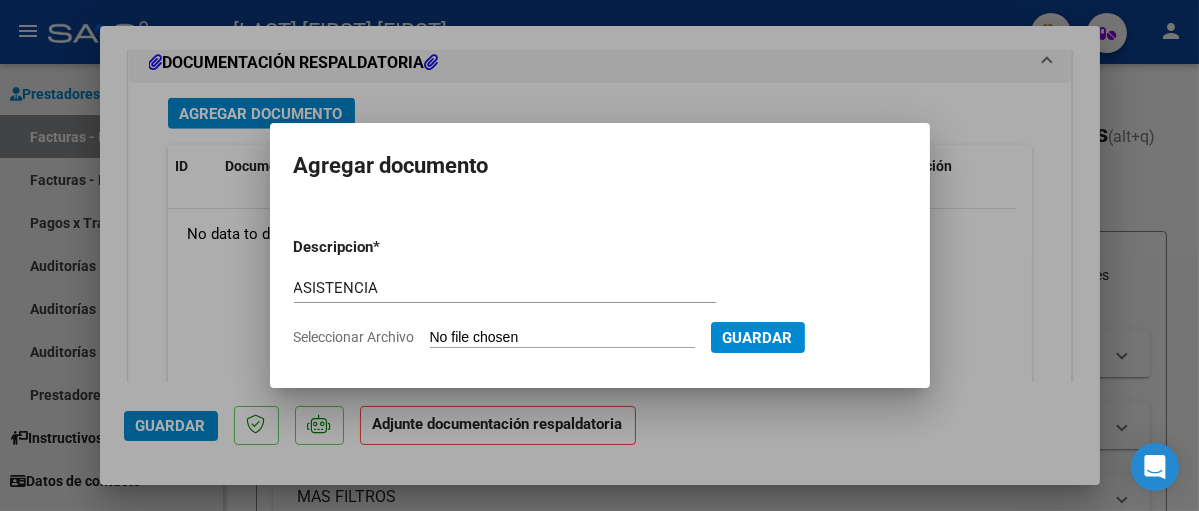 click on "Seleccionar Archivo" 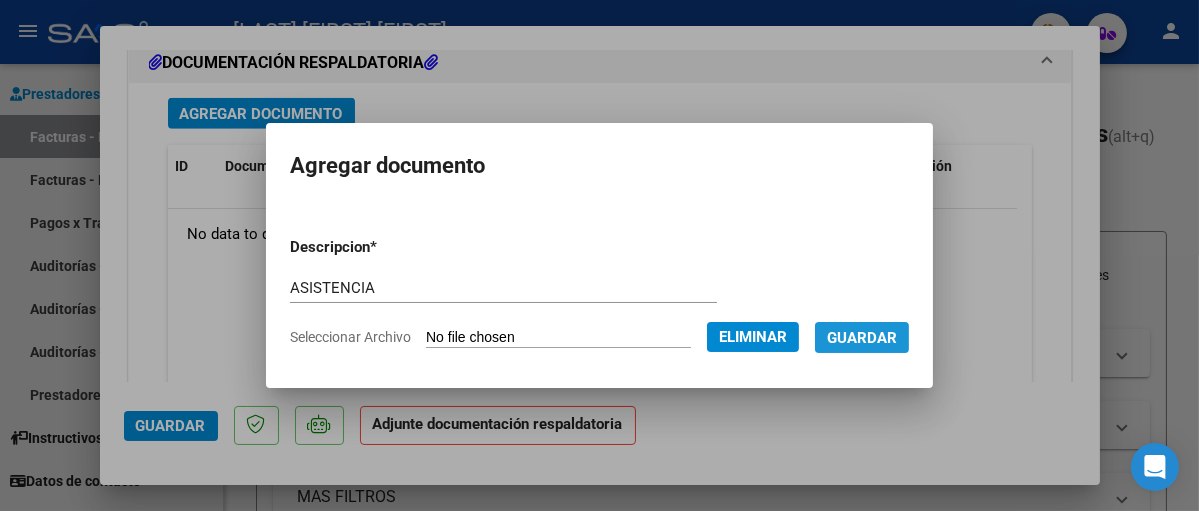 click on "Guardar" at bounding box center [862, 338] 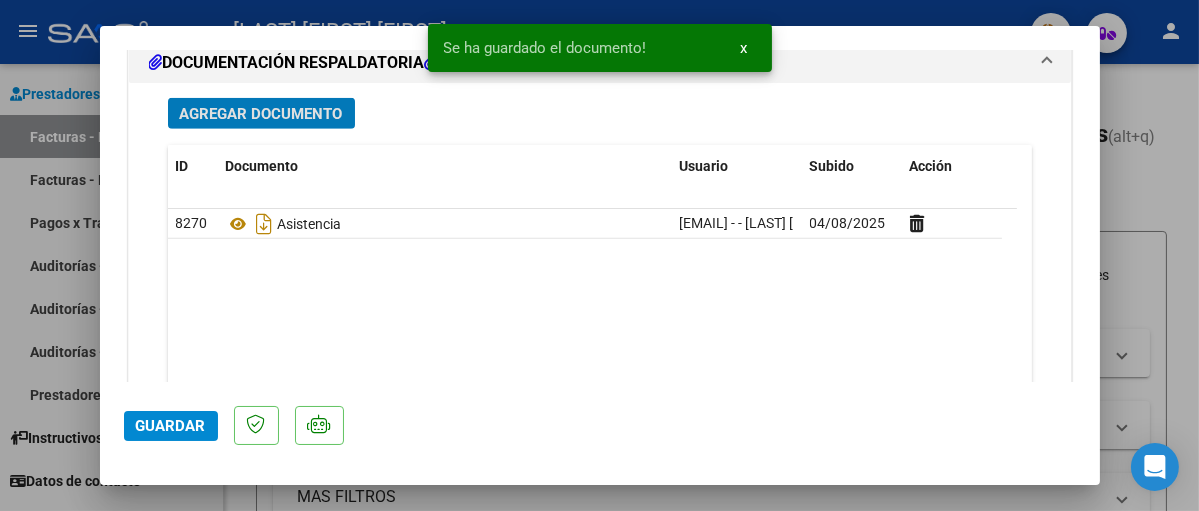 click on "Guardar" 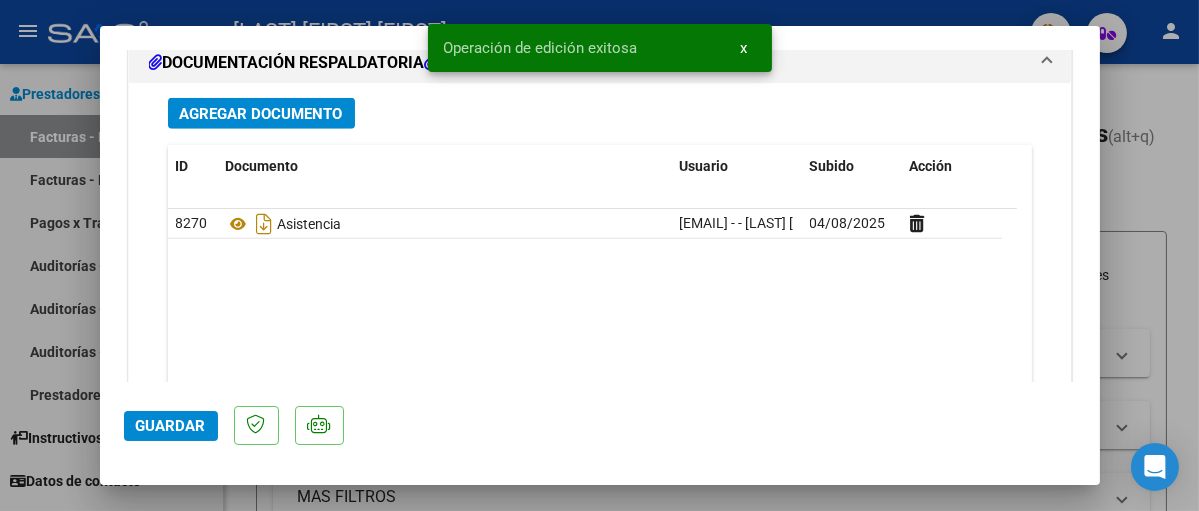click on "x" at bounding box center [744, 48] 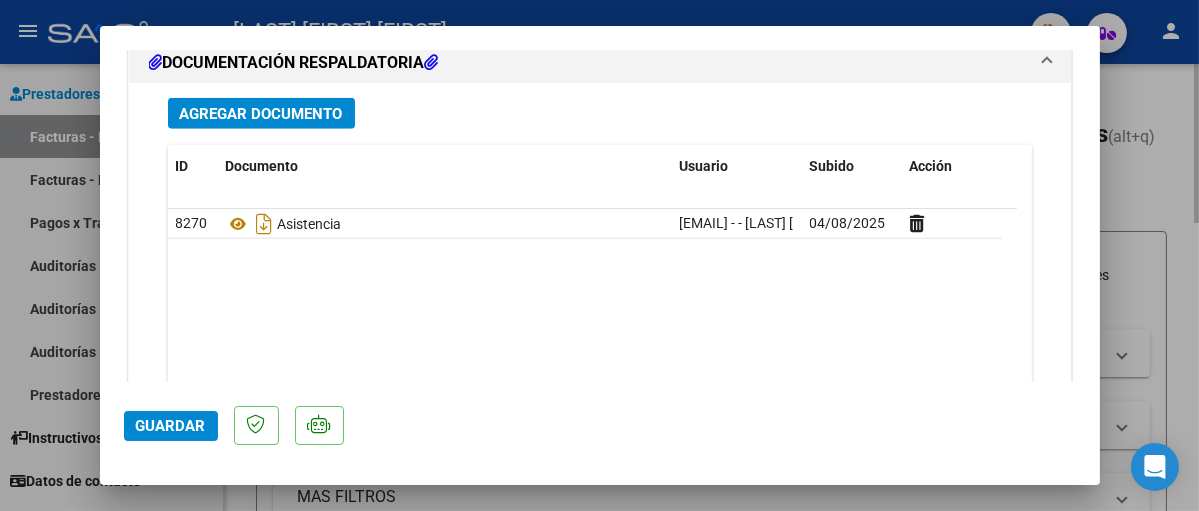 drag, startPoint x: 1135, startPoint y: 190, endPoint x: 1145, endPoint y: 199, distance: 13.453624 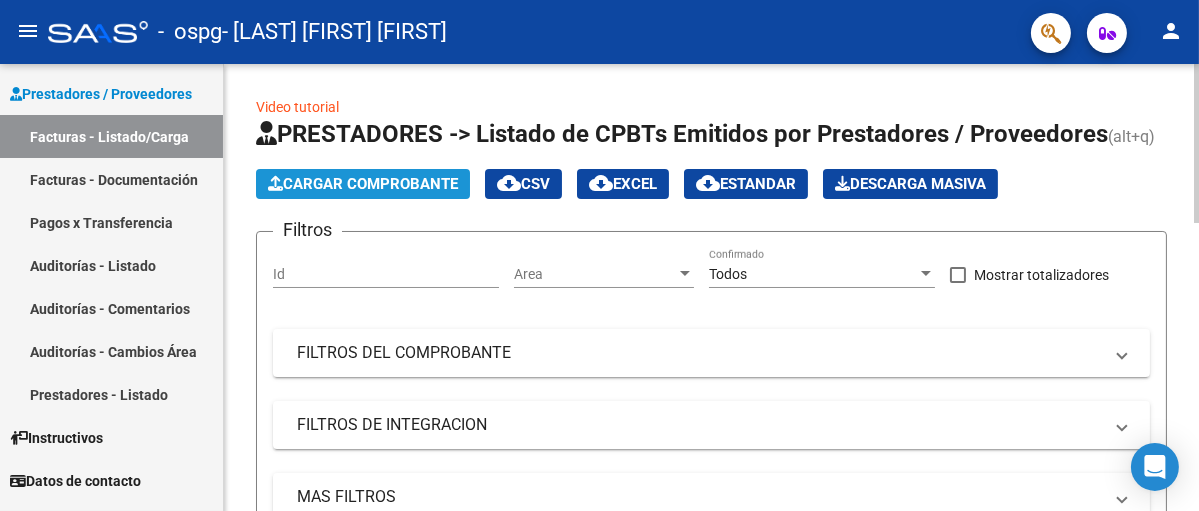 click on "Cargar Comprobante" 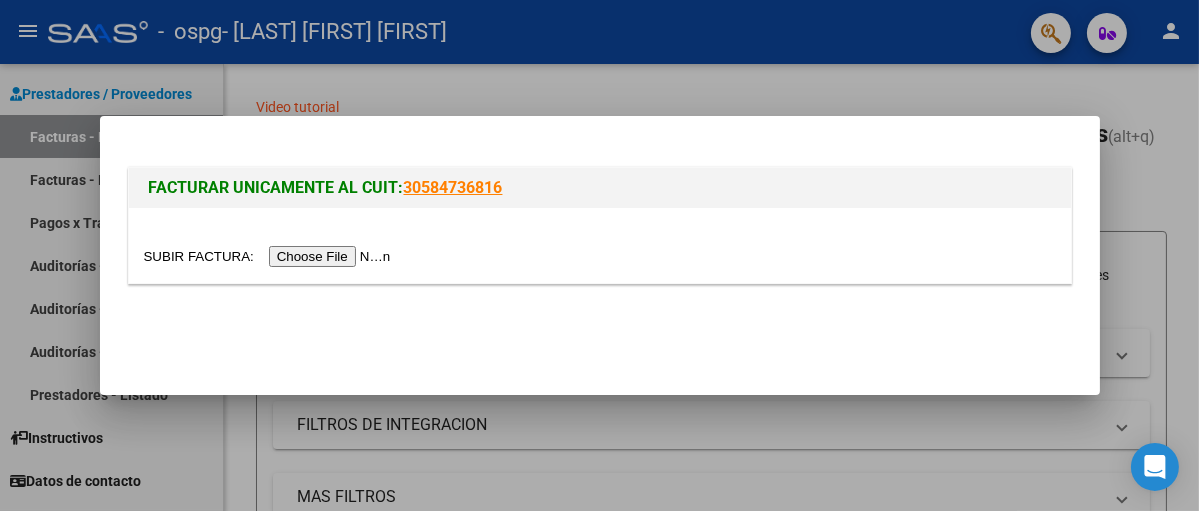 click at bounding box center [270, 256] 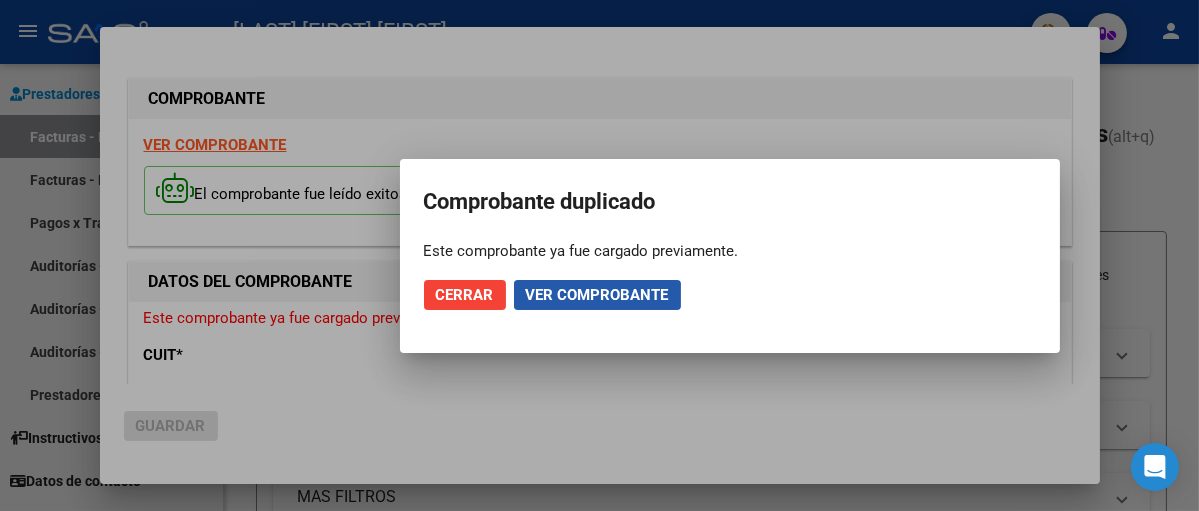 click on "Ver comprobante" 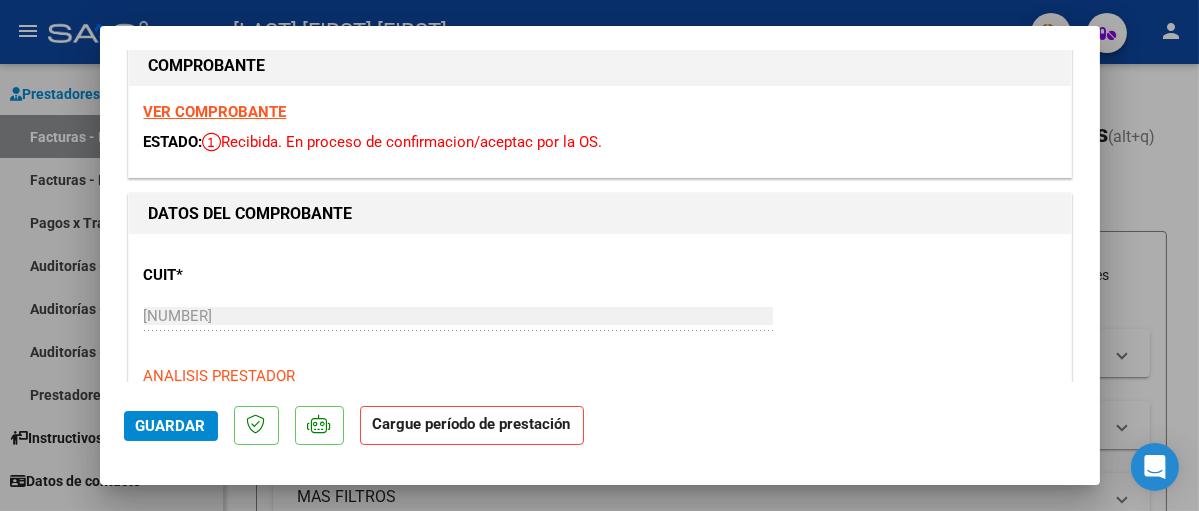 scroll, scrollTop: 0, scrollLeft: 0, axis: both 